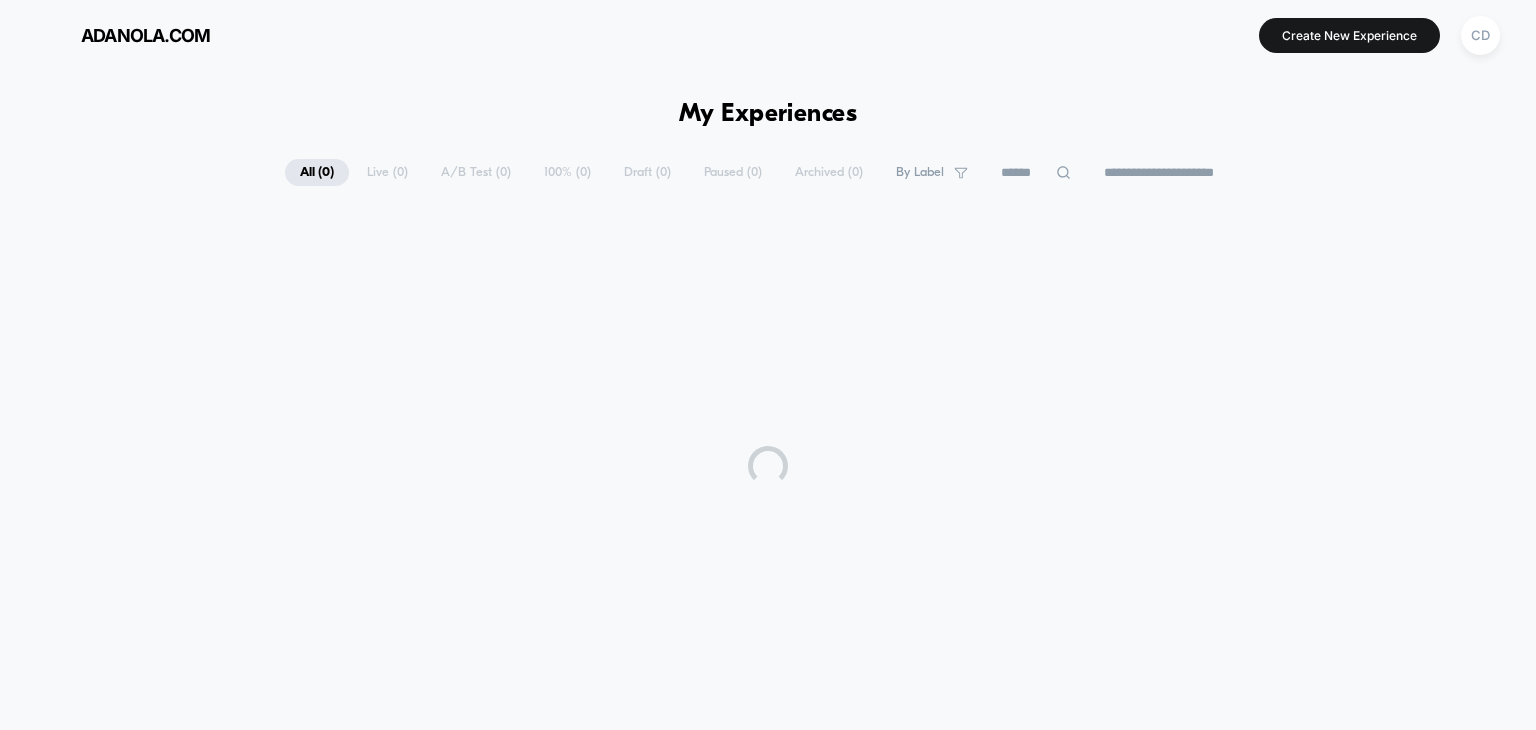 scroll, scrollTop: 0, scrollLeft: 0, axis: both 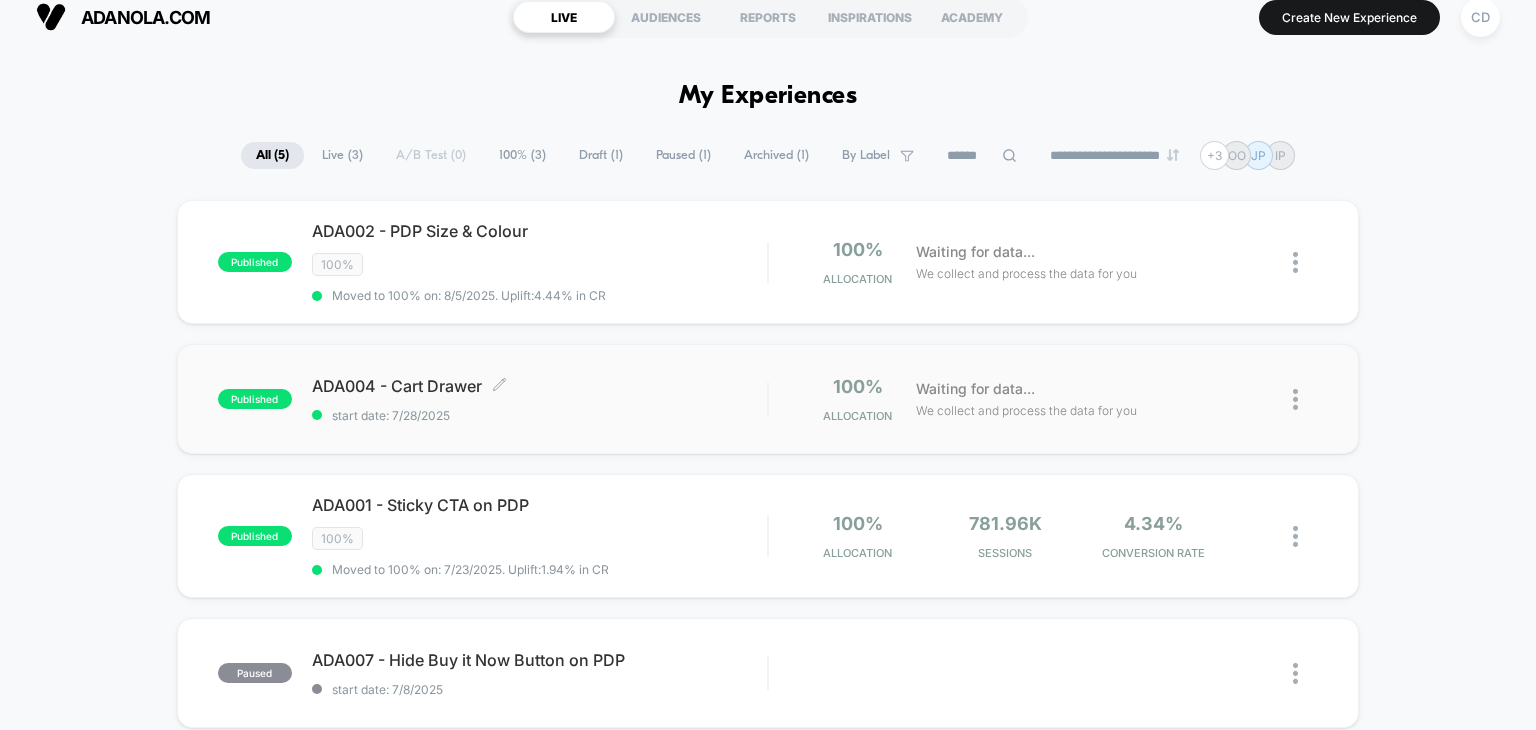 click on "ADA004 - Cart Drawer Click to edit experience details Click to edit experience details start date: [DATE]" at bounding box center (540, 399) 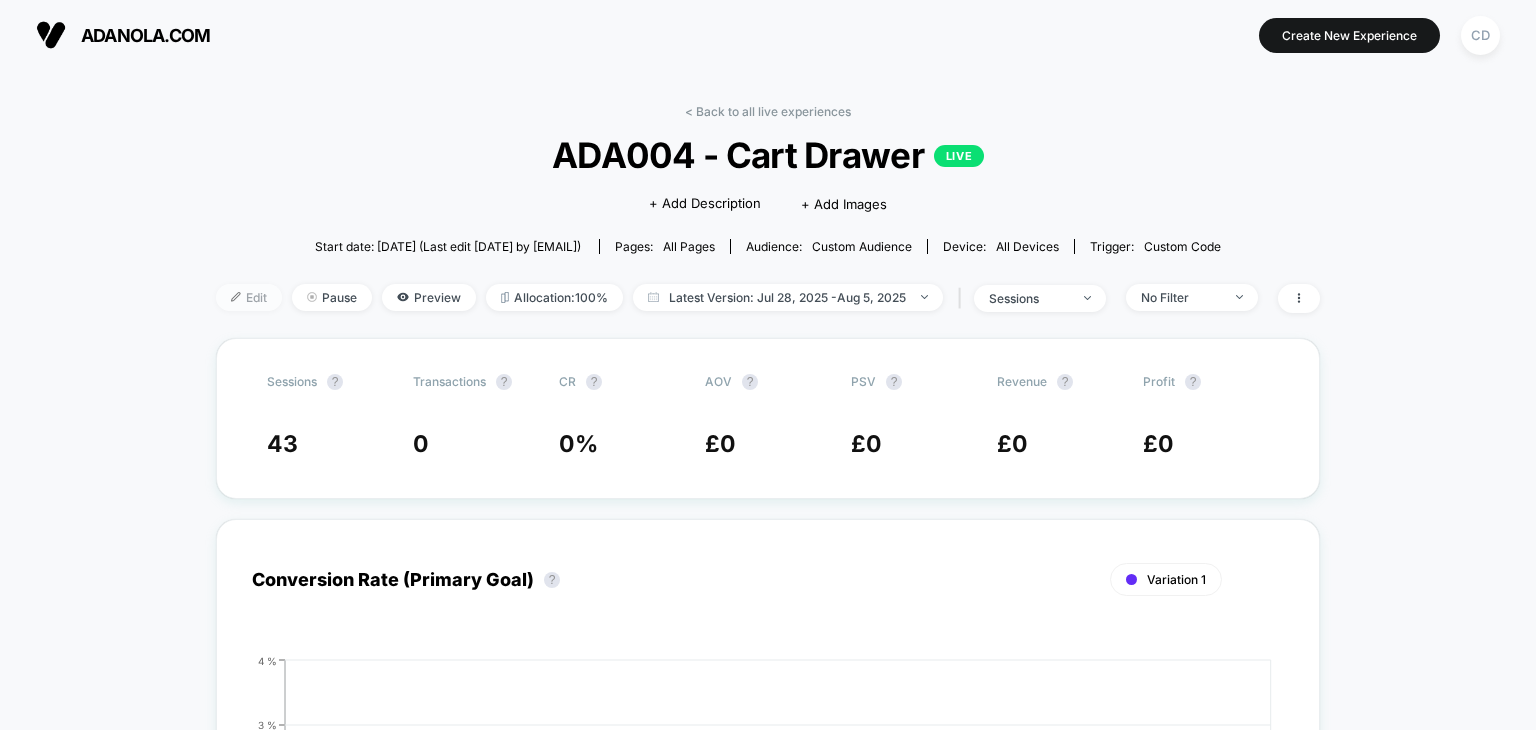 click on "Edit" at bounding box center (249, 297) 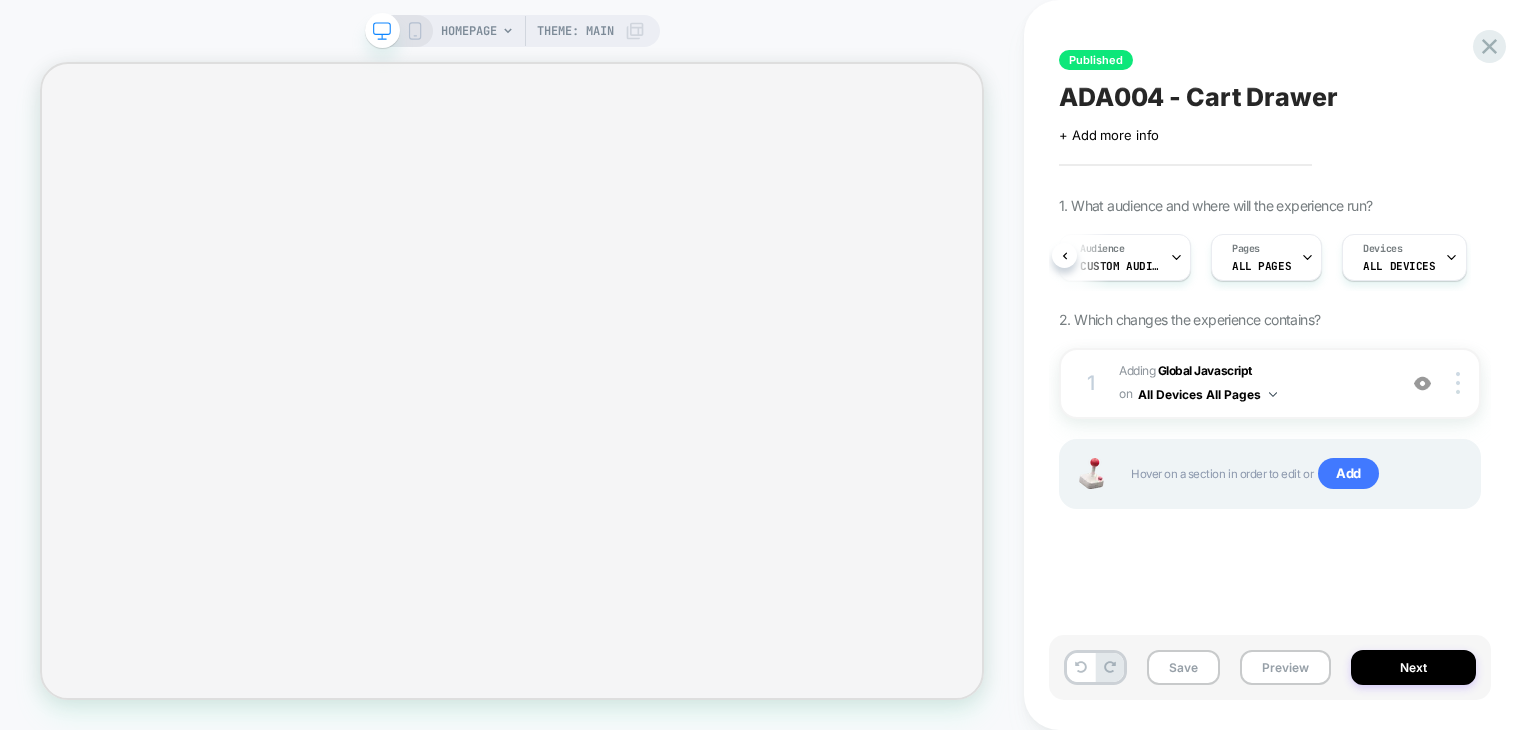 scroll, scrollTop: 0, scrollLeft: 196, axis: horizontal 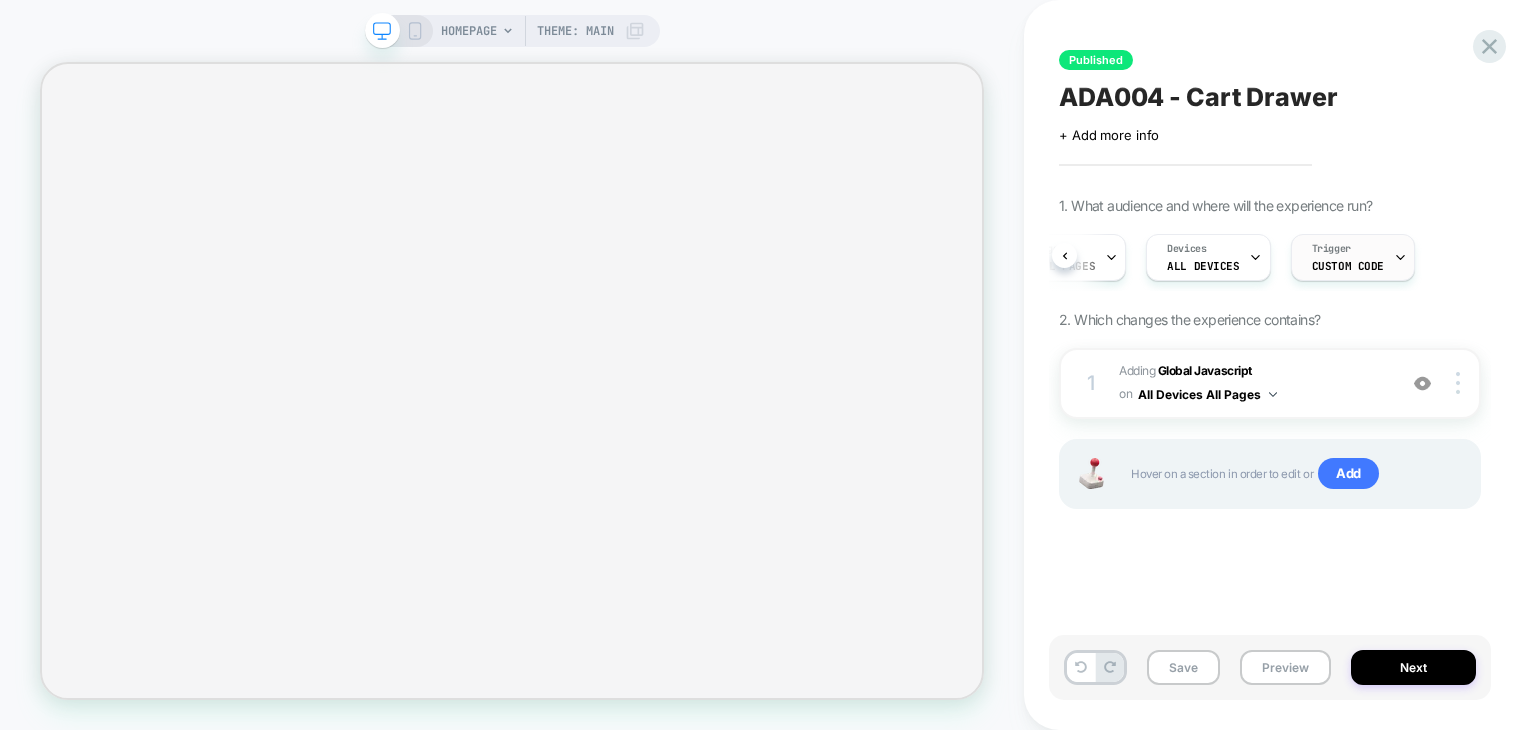 click 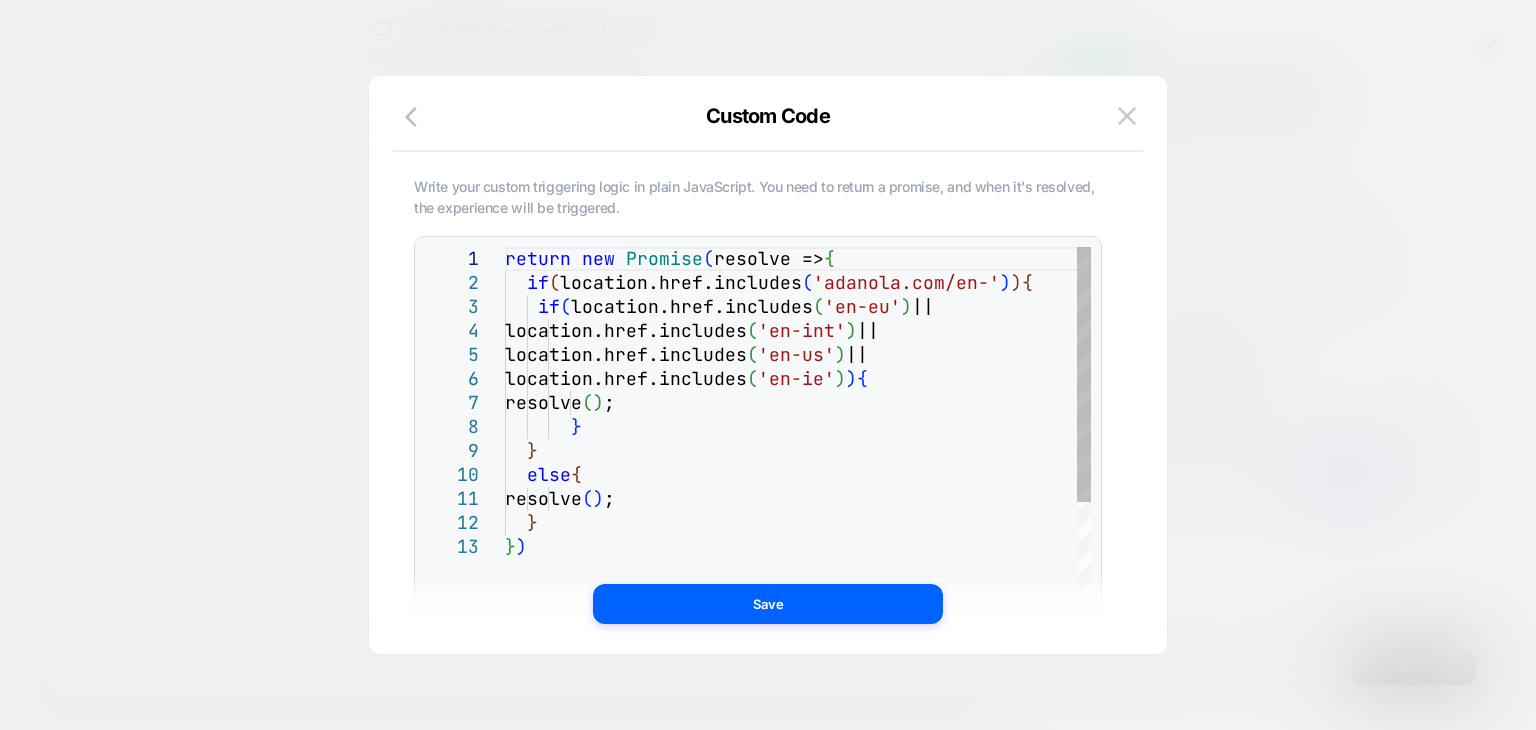 scroll, scrollTop: 0, scrollLeft: 0, axis: both 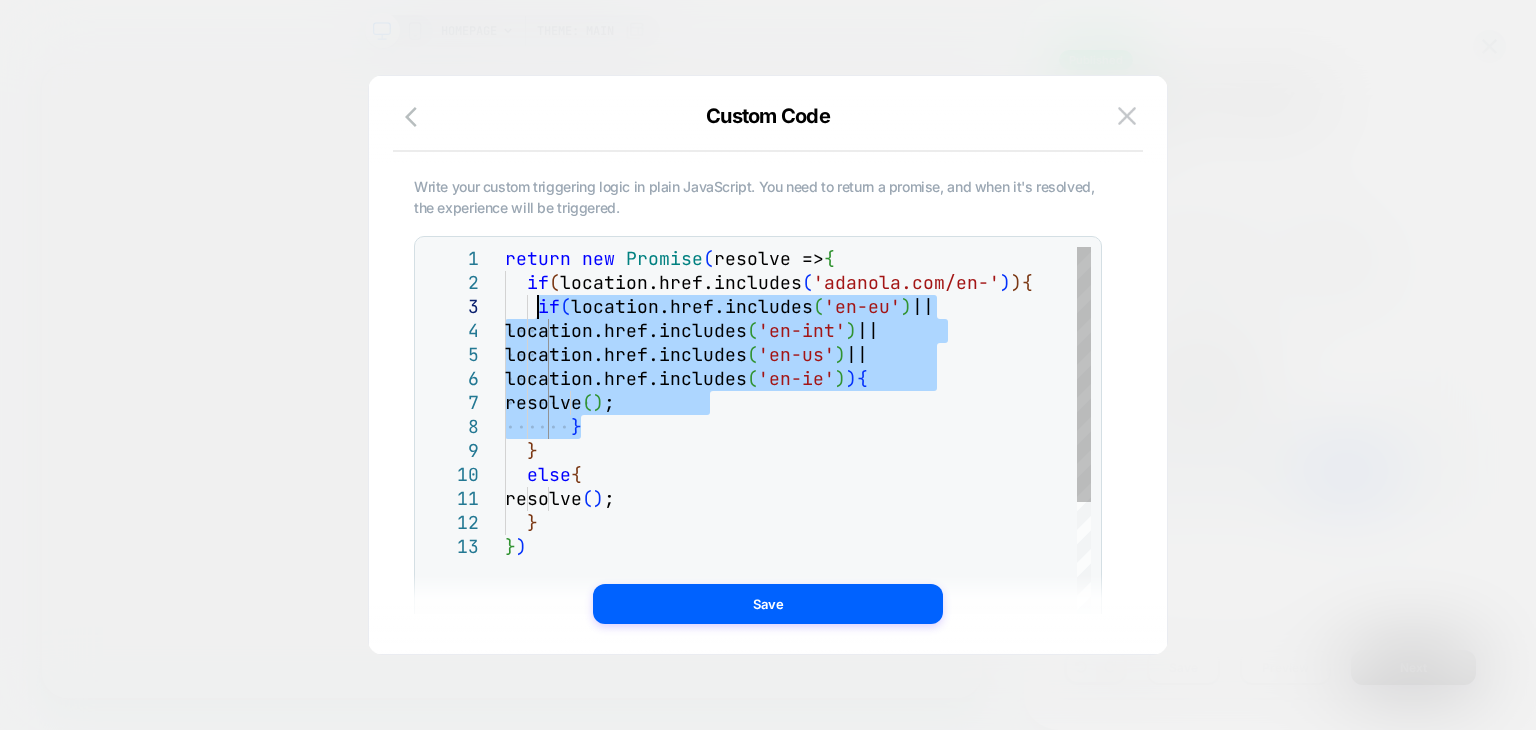drag, startPoint x: 592, startPoint y: 427, endPoint x: 538, endPoint y: 308, distance: 130.679 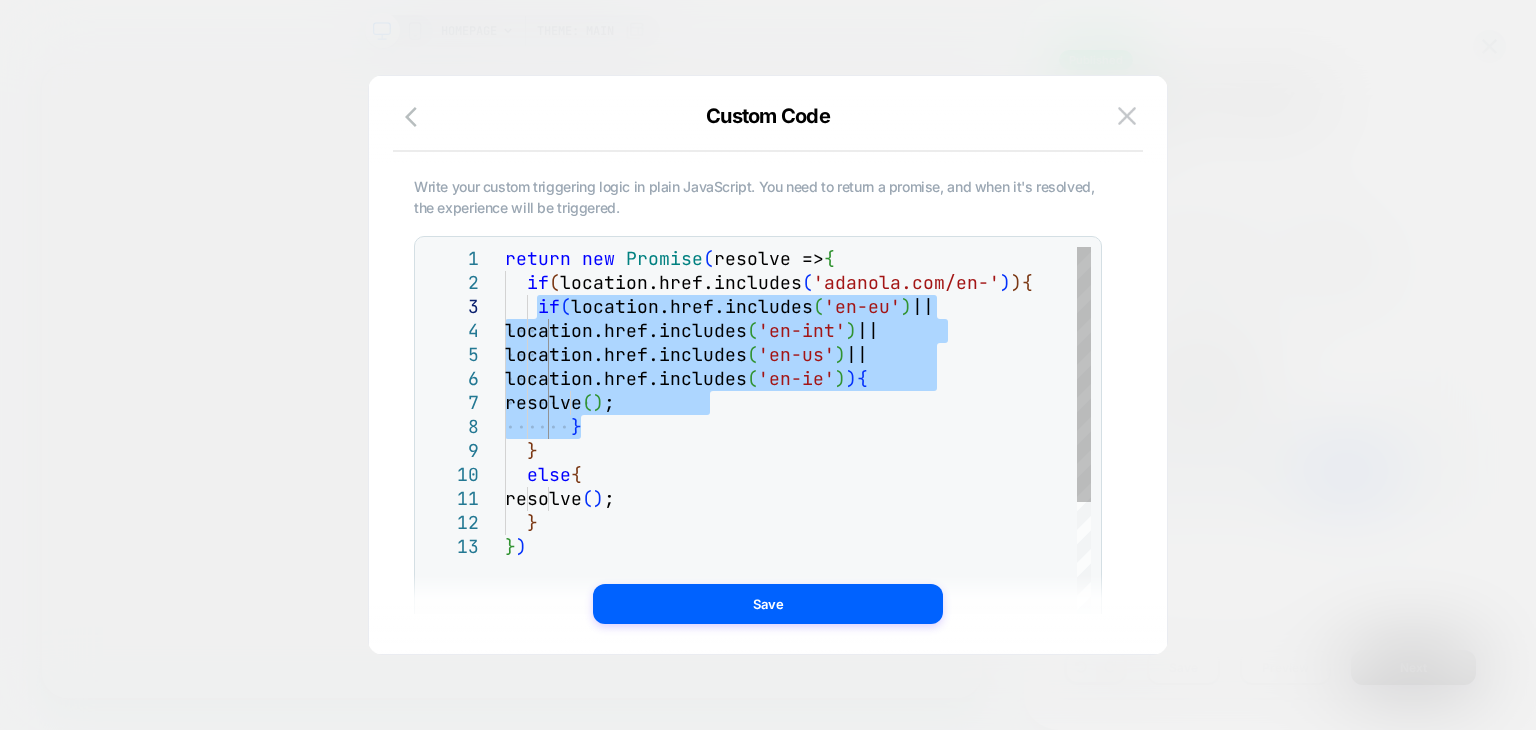 type on "**********" 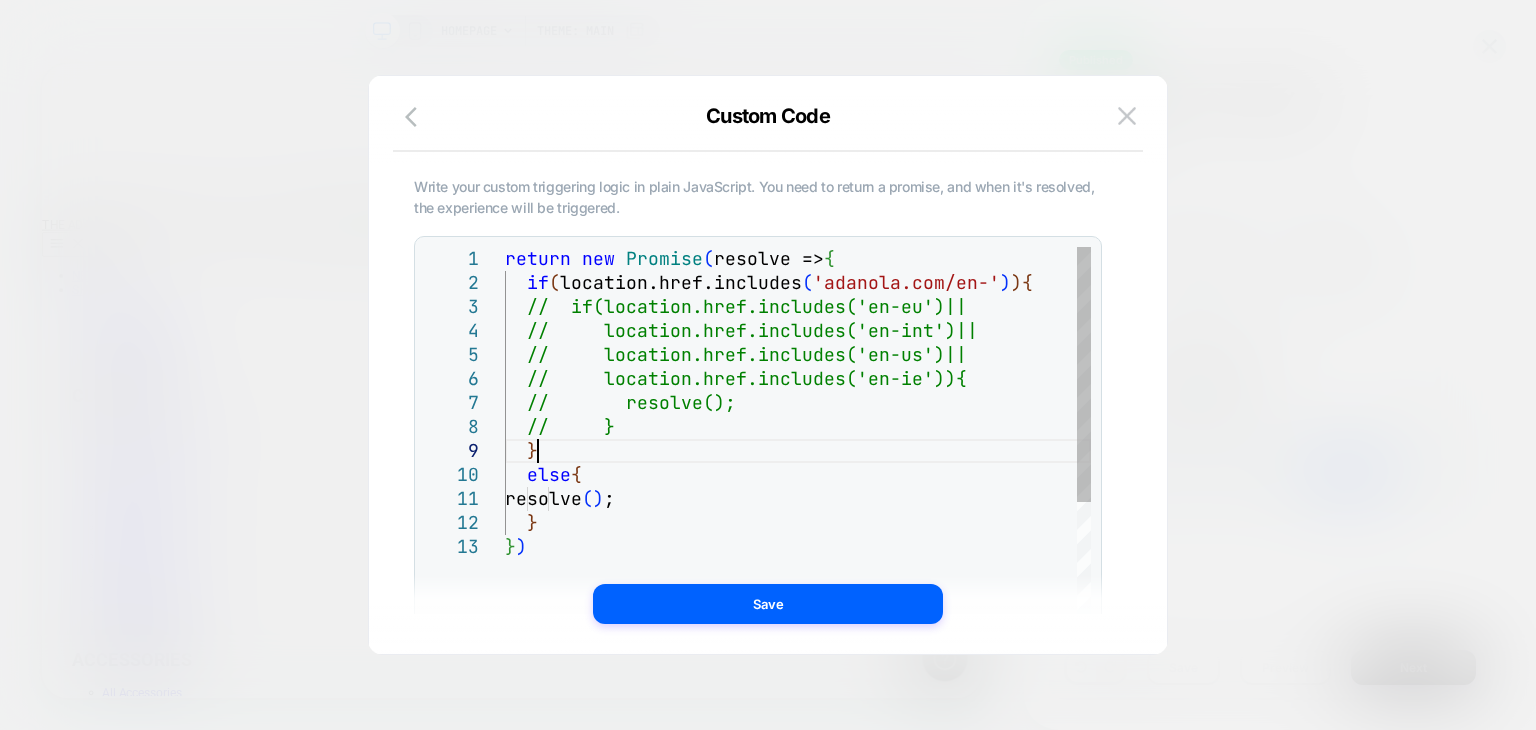 scroll, scrollTop: 0, scrollLeft: 0, axis: both 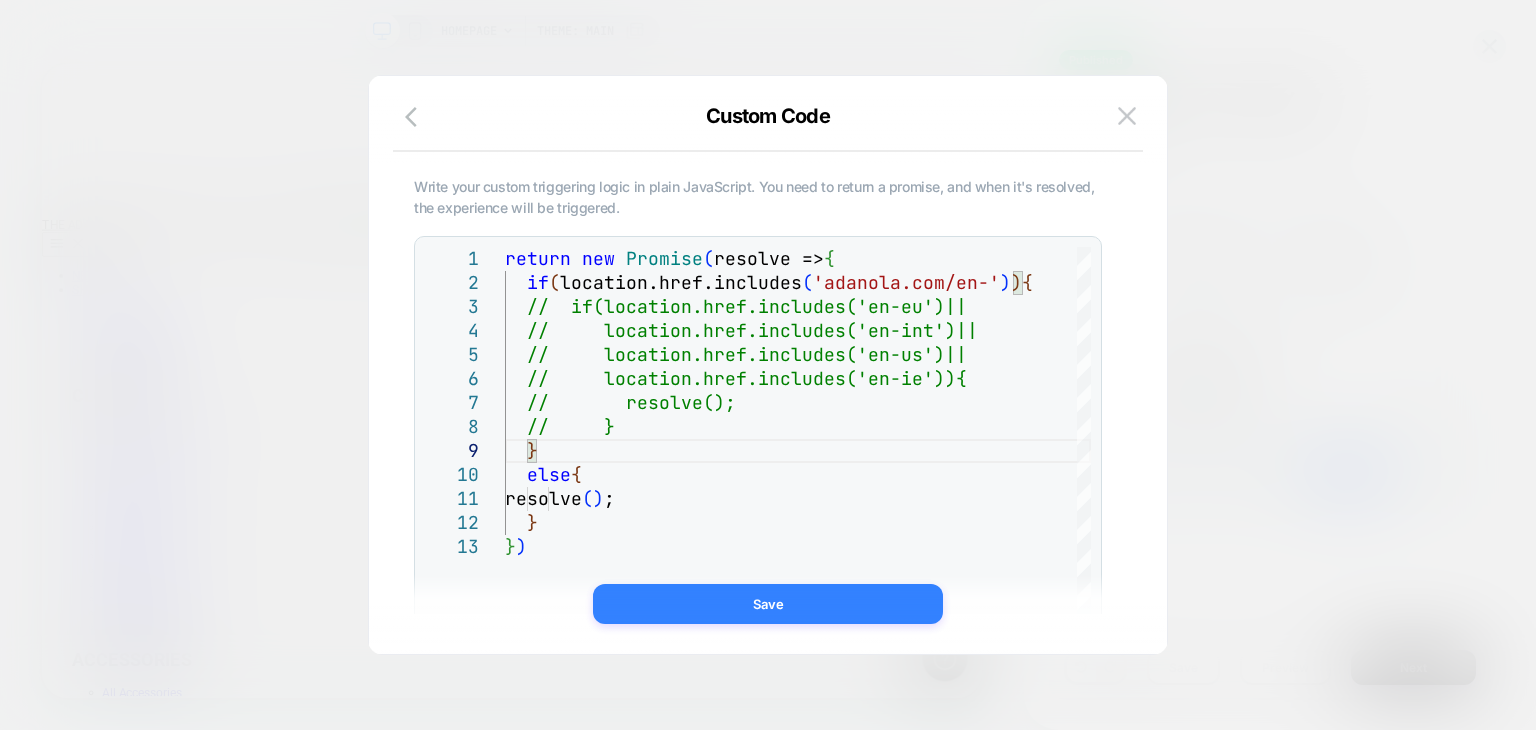 click on "Save" at bounding box center (768, 604) 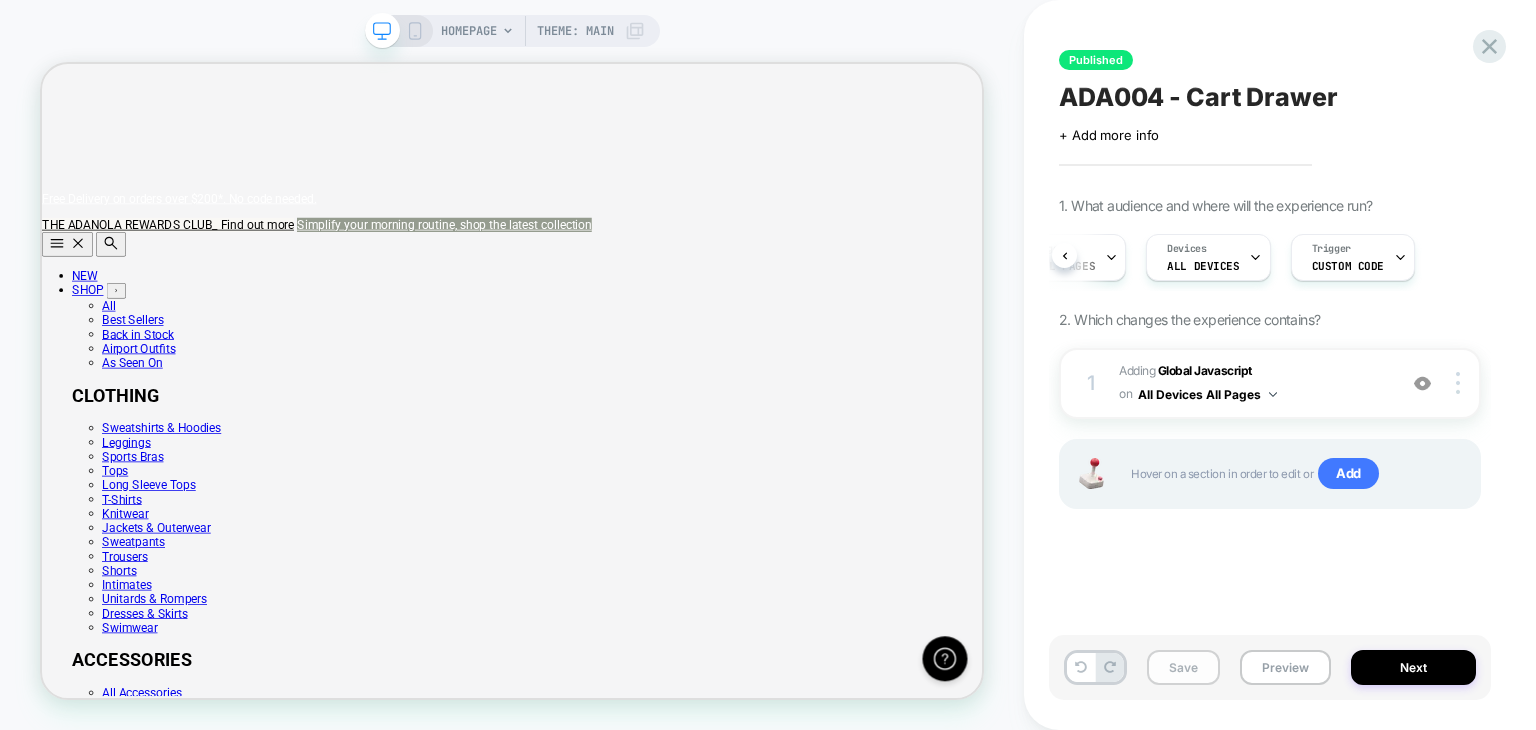 click on "Save" at bounding box center [1183, 667] 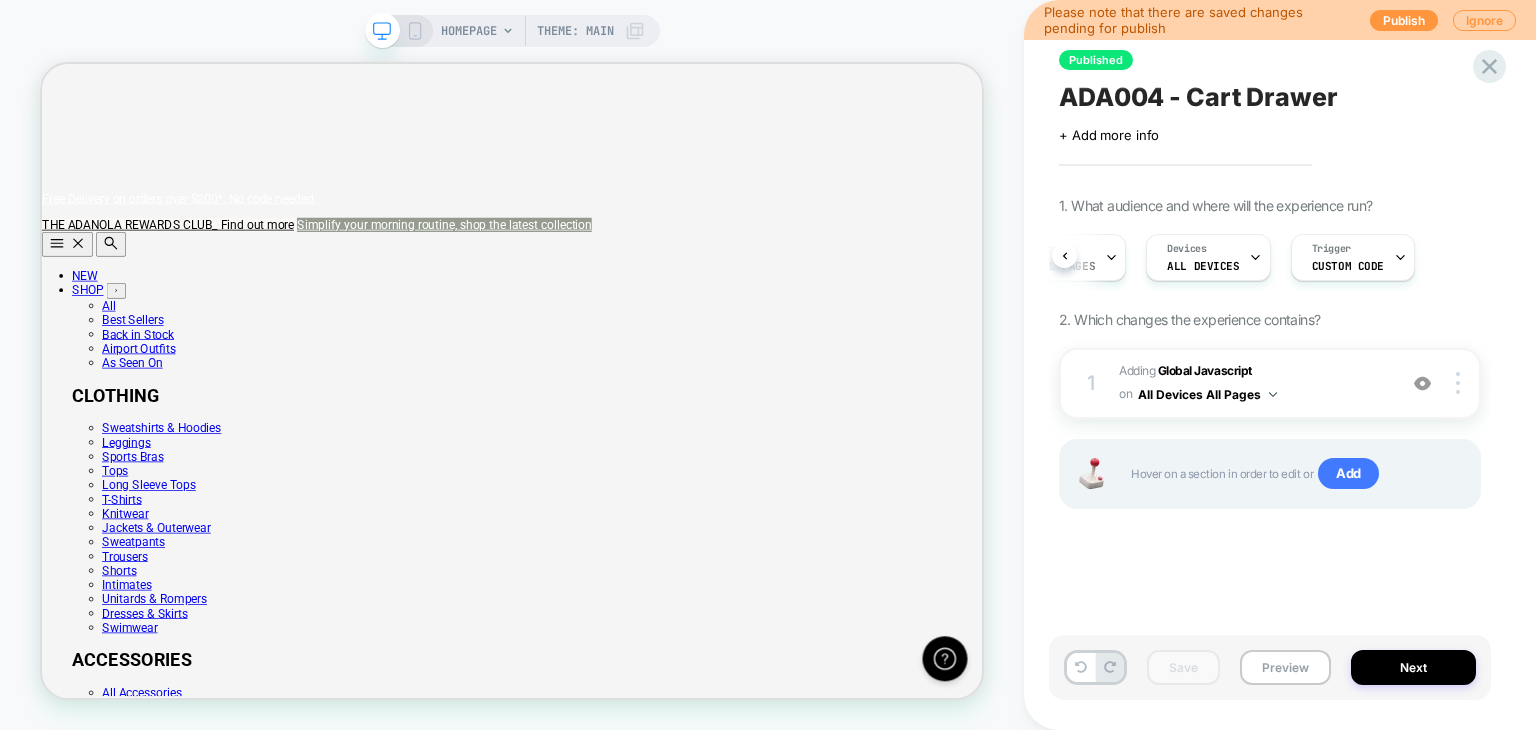 scroll, scrollTop: 0, scrollLeft: 1255, axis: horizontal 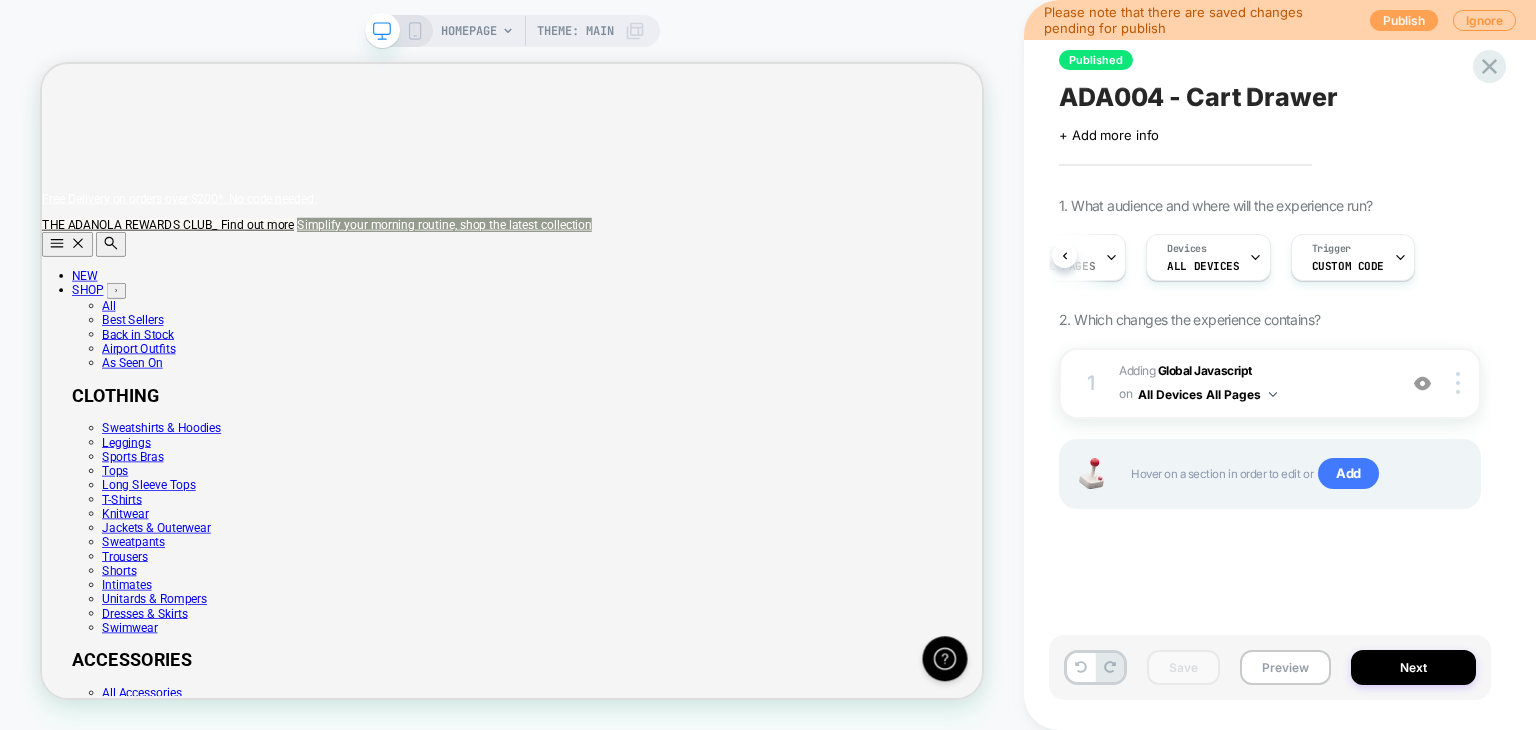 click on "Publish" at bounding box center (1404, 20) 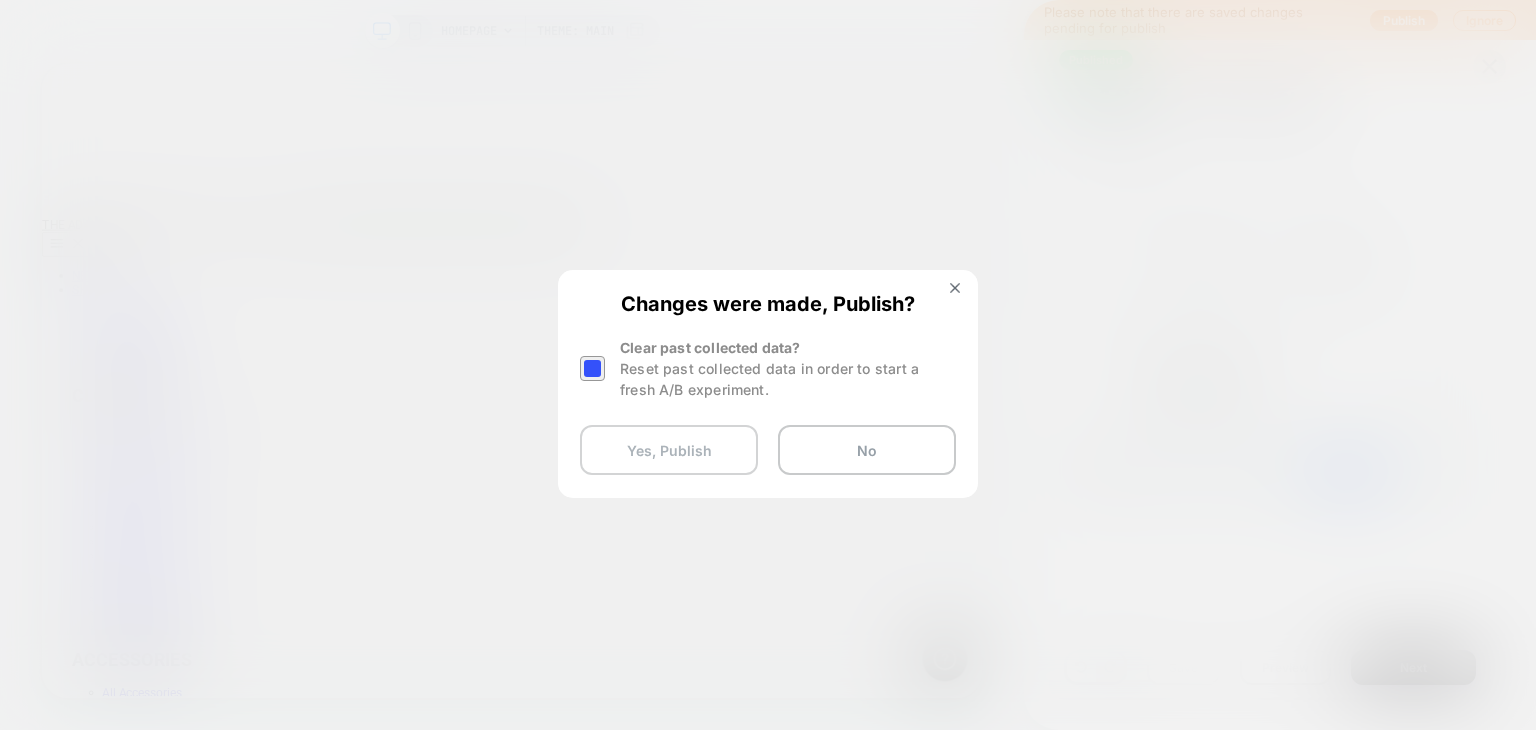 scroll, scrollTop: 0, scrollLeft: 46, axis: horizontal 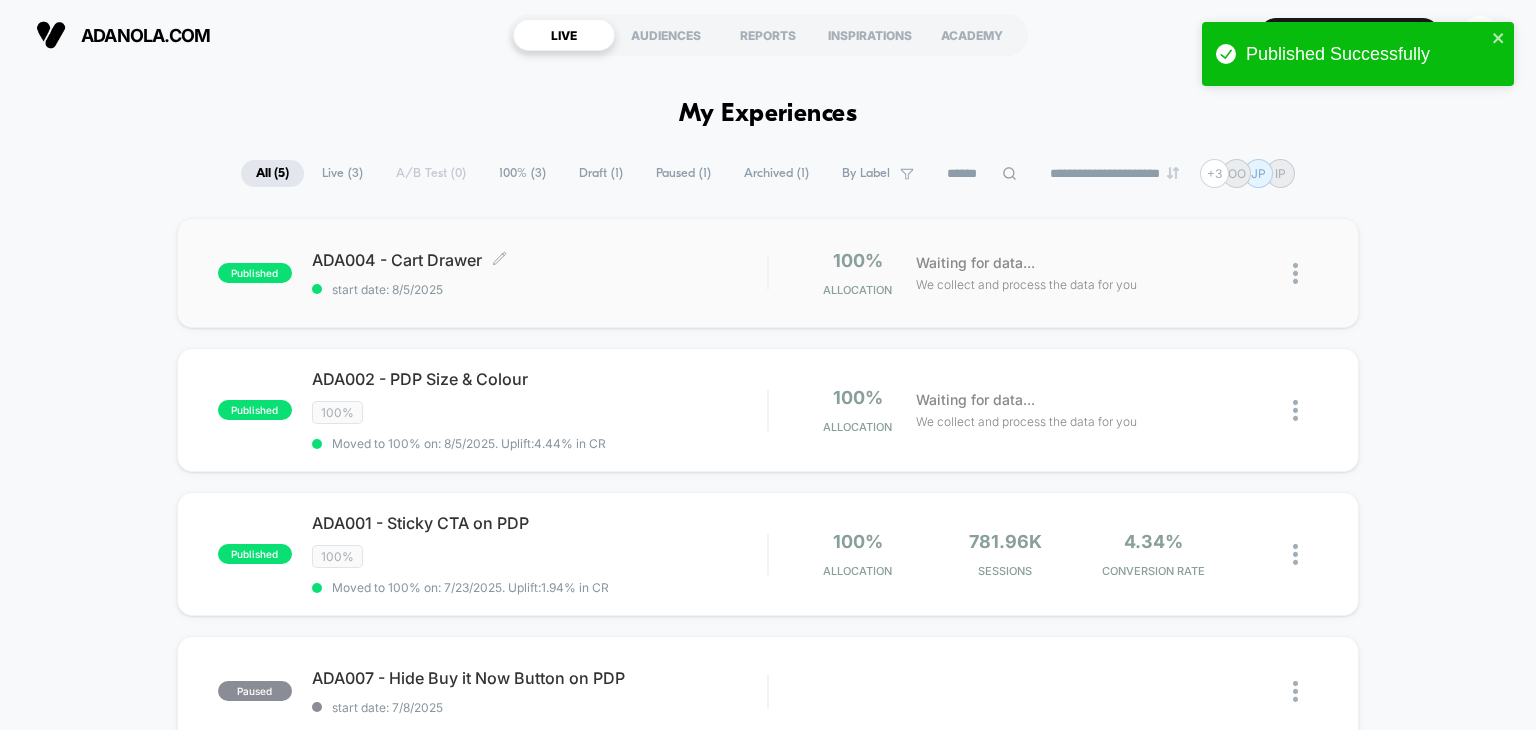 click on "ADA004 - Cart Drawer Click to edit experience details Click to edit experience details start date: [DATE]" at bounding box center (540, 273) 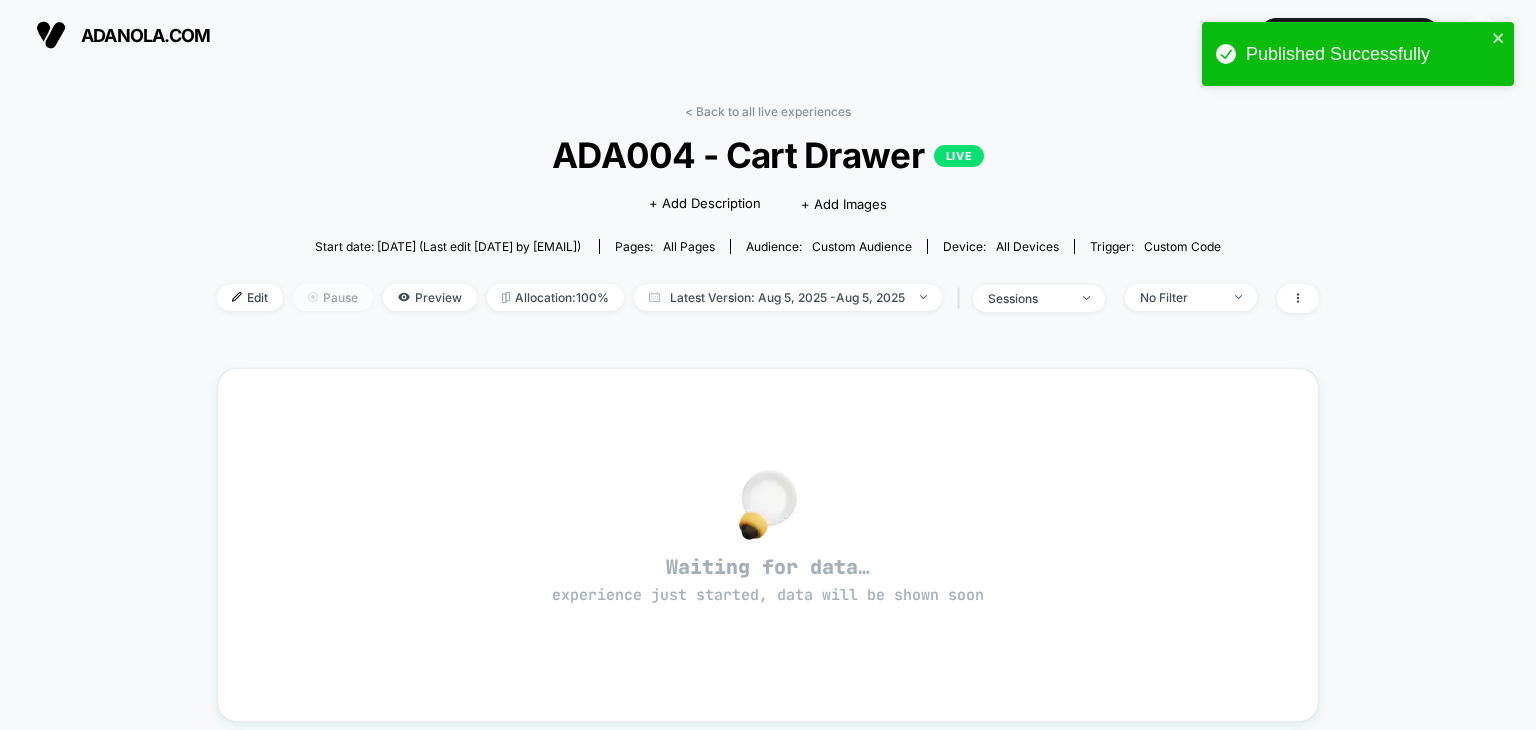 click on "Pause" at bounding box center (333, 297) 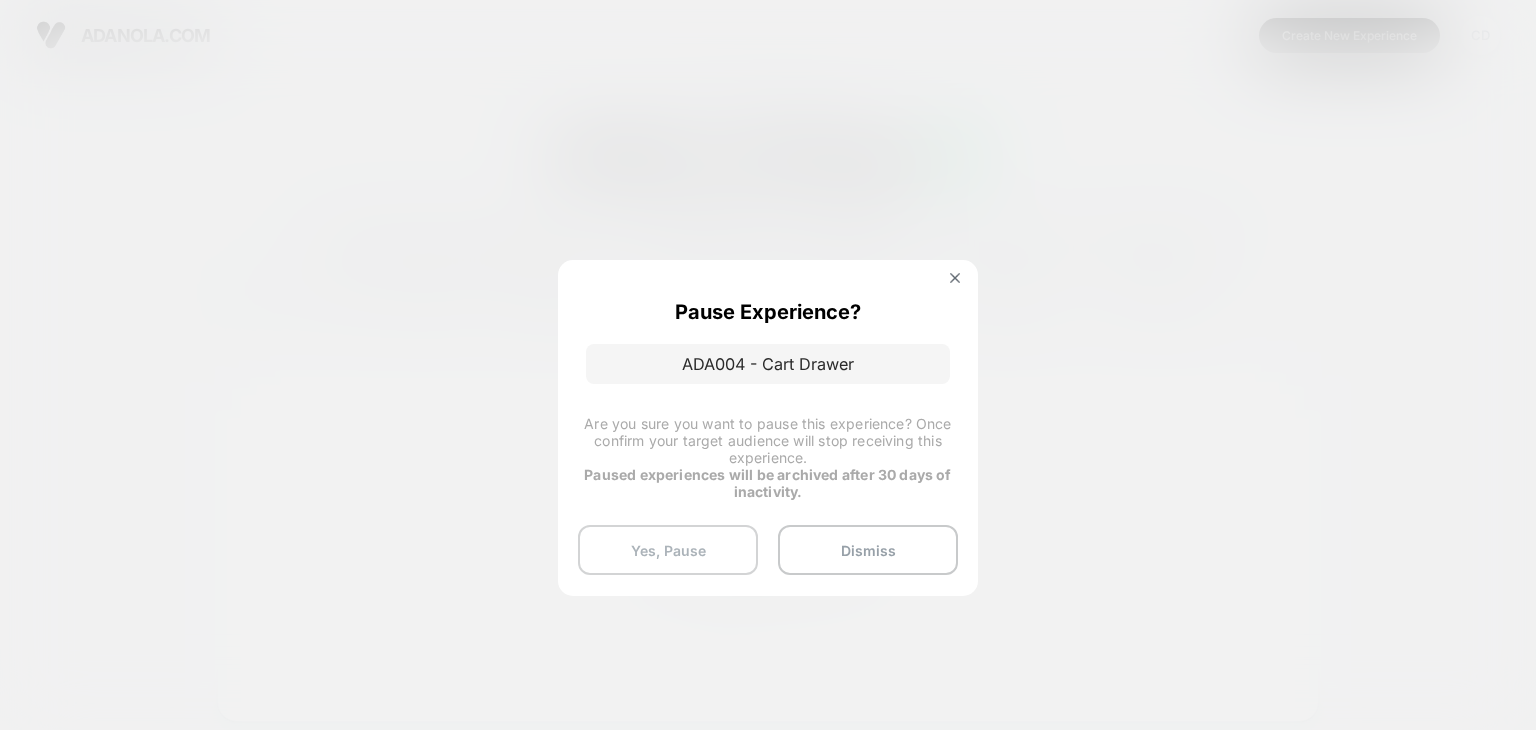 click on "Yes, Pause" at bounding box center [668, 550] 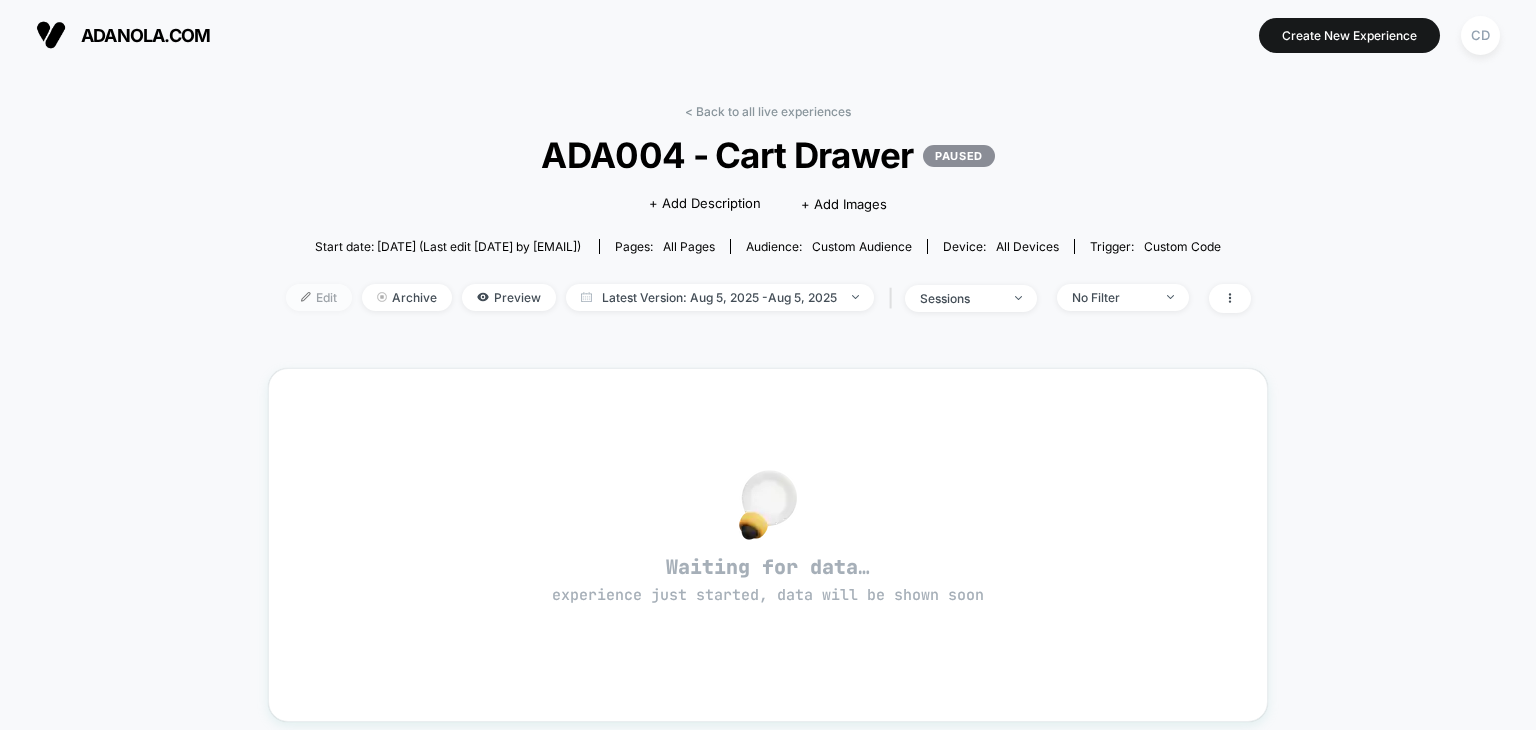 click on "Edit" at bounding box center [319, 297] 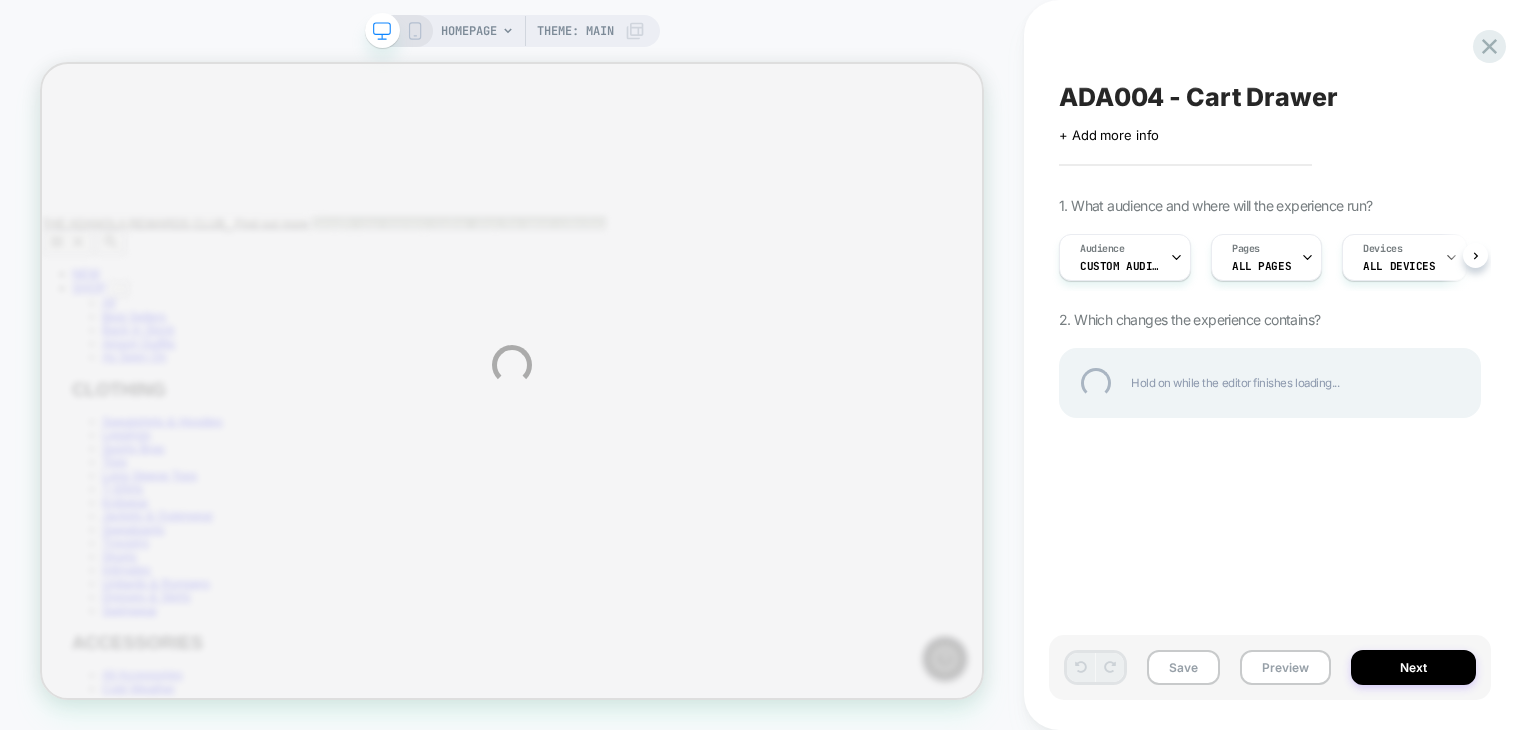 scroll, scrollTop: 0, scrollLeft: 0, axis: both 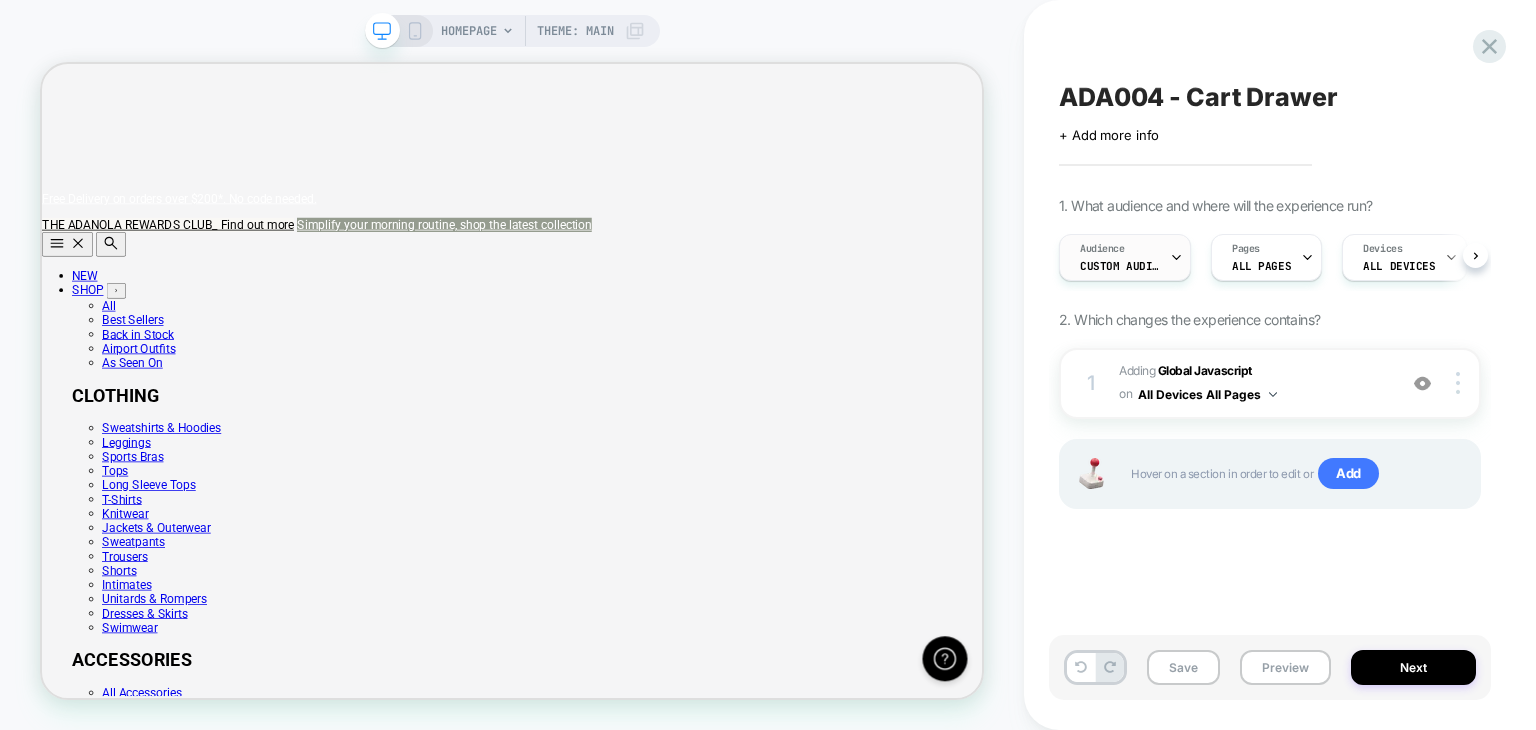 click on "Custom Audience" at bounding box center [1120, 266] 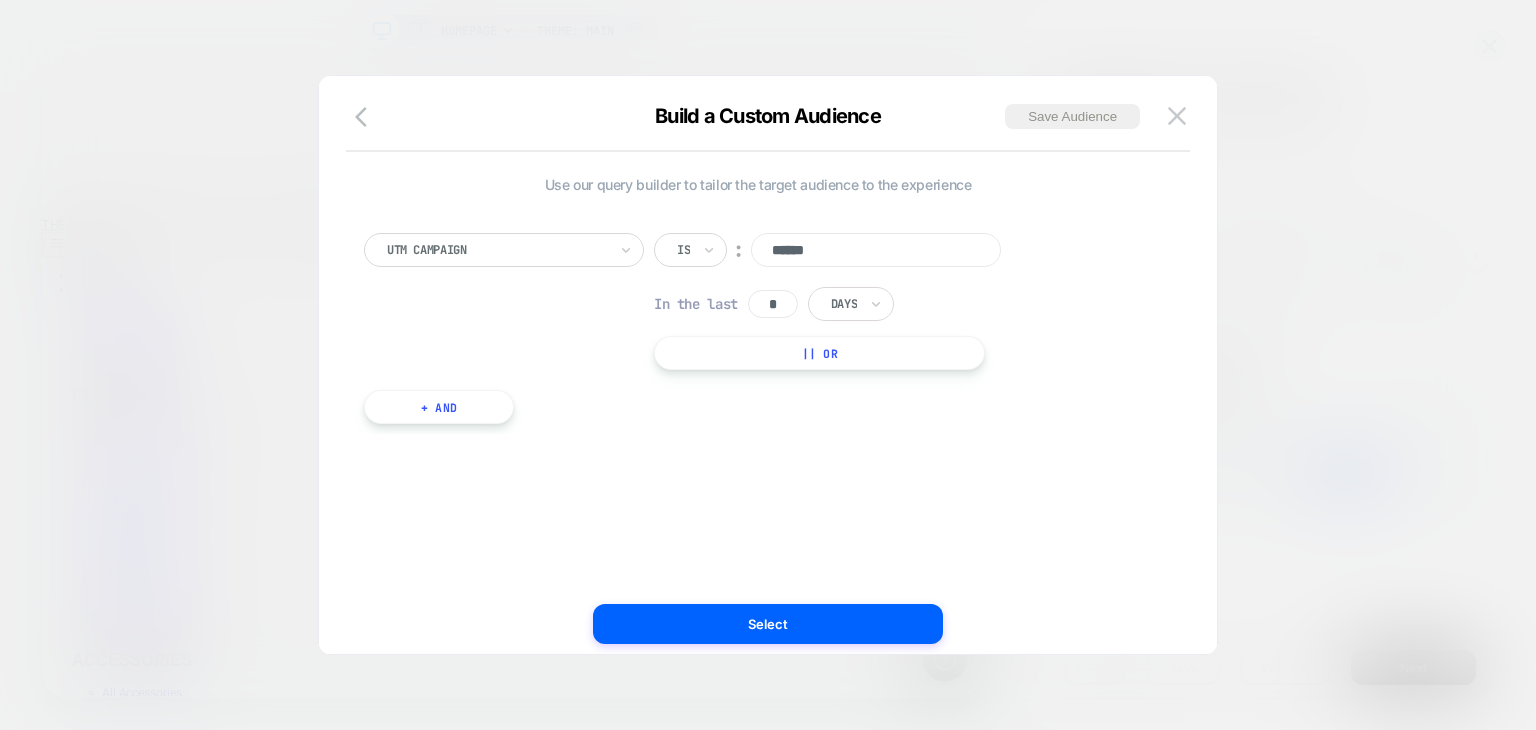 scroll, scrollTop: 0, scrollLeft: 13, axis: horizontal 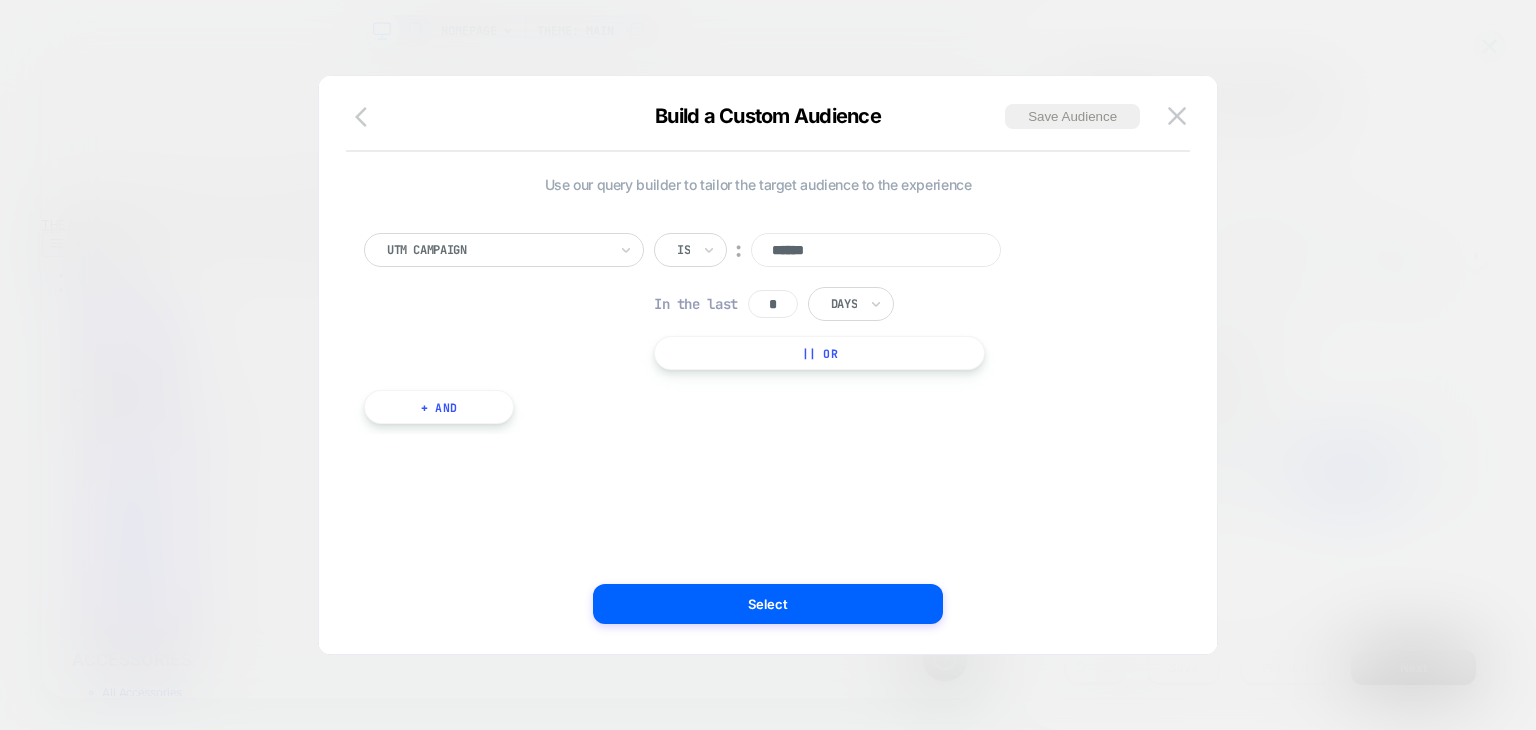 click 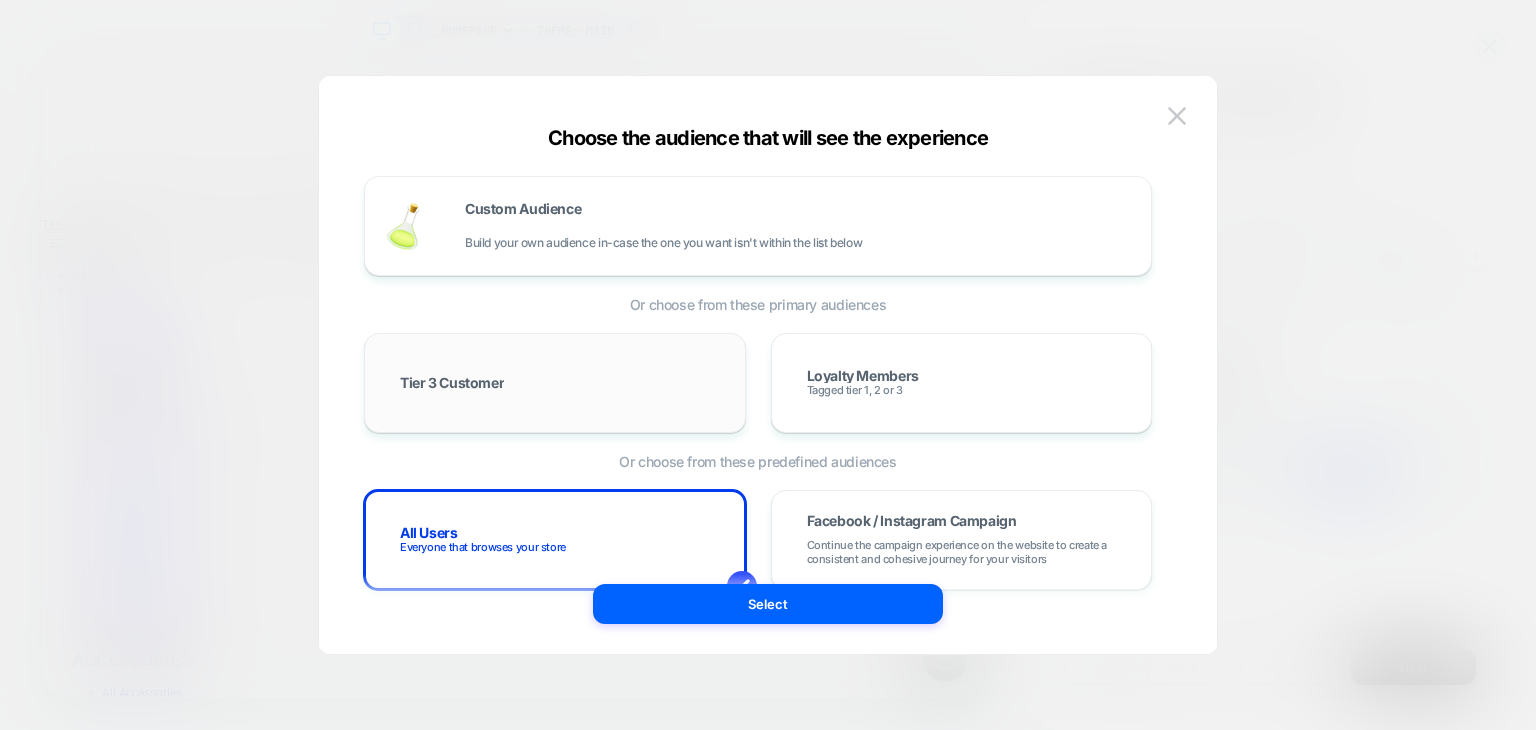 scroll, scrollTop: 0, scrollLeft: 1255, axis: horizontal 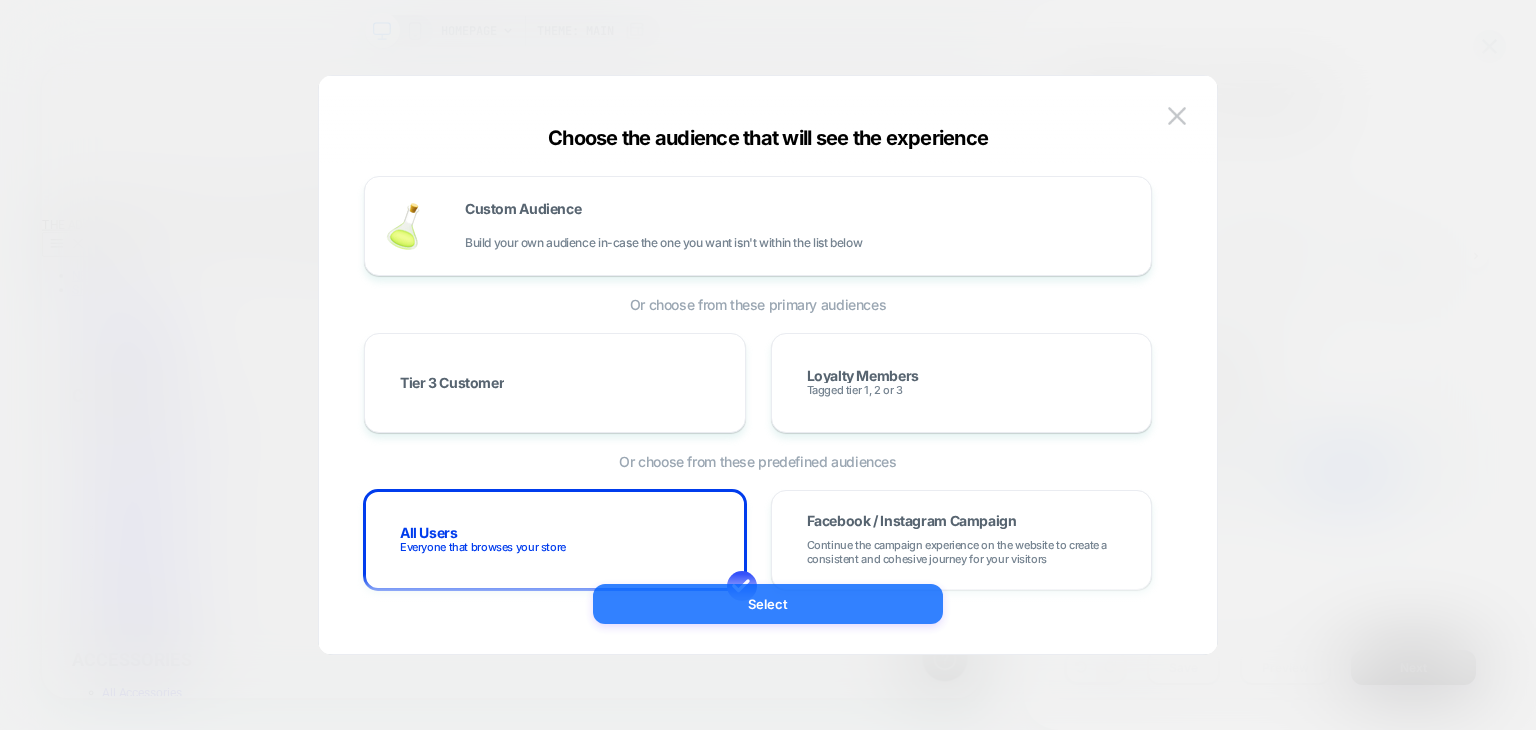 click on "Select" at bounding box center [768, 604] 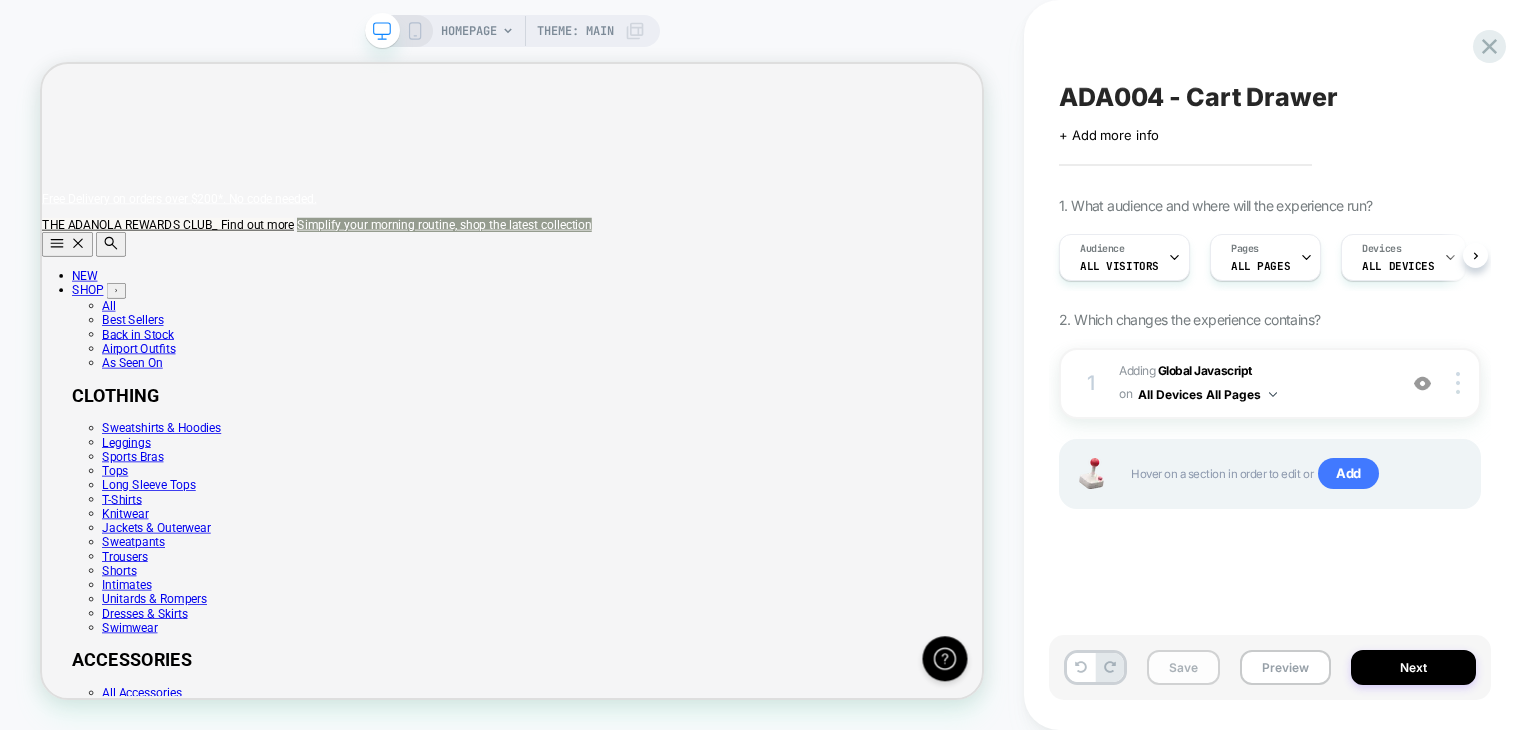 click on "Save" at bounding box center (1183, 667) 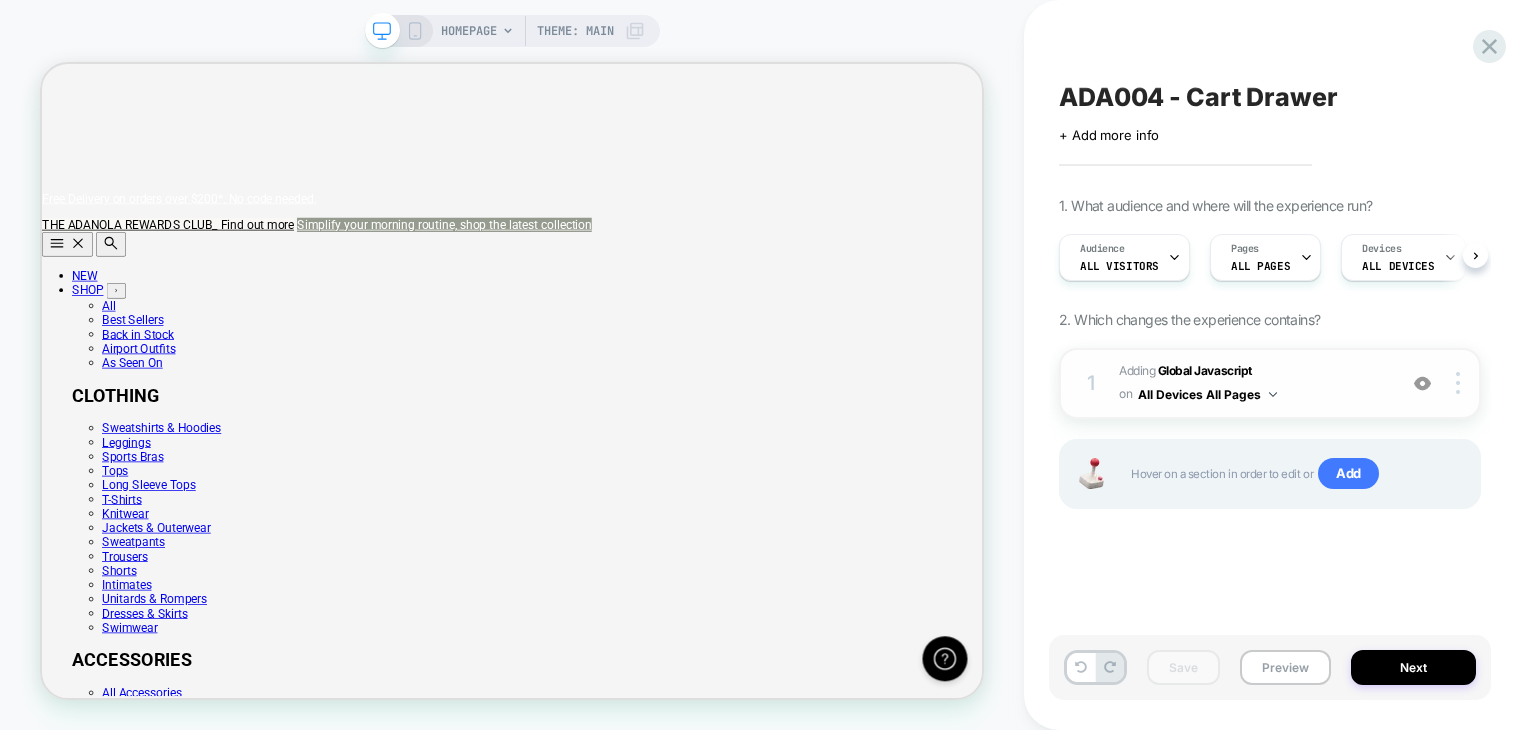 scroll, scrollTop: 0, scrollLeft: 0, axis: both 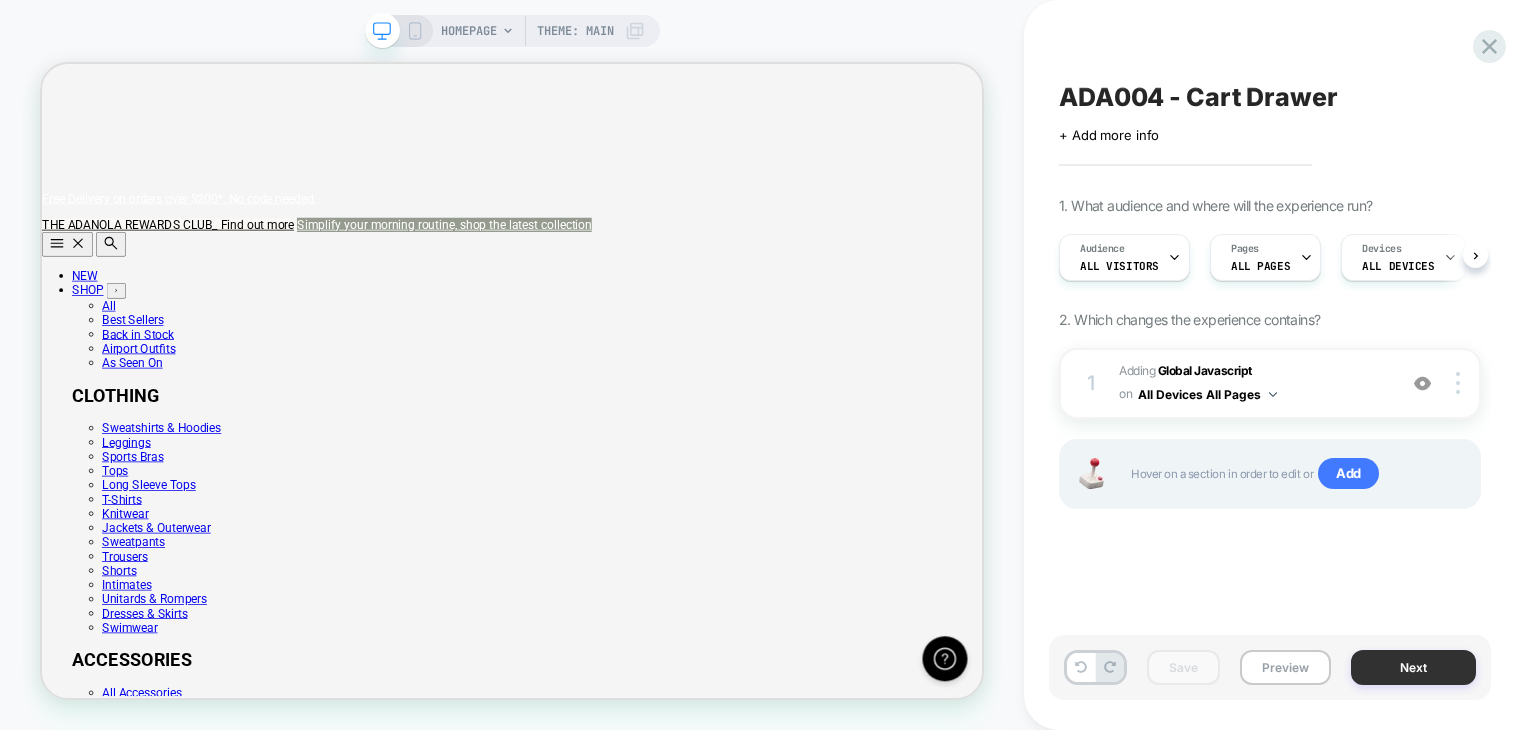 click on "Next" at bounding box center [1413, 667] 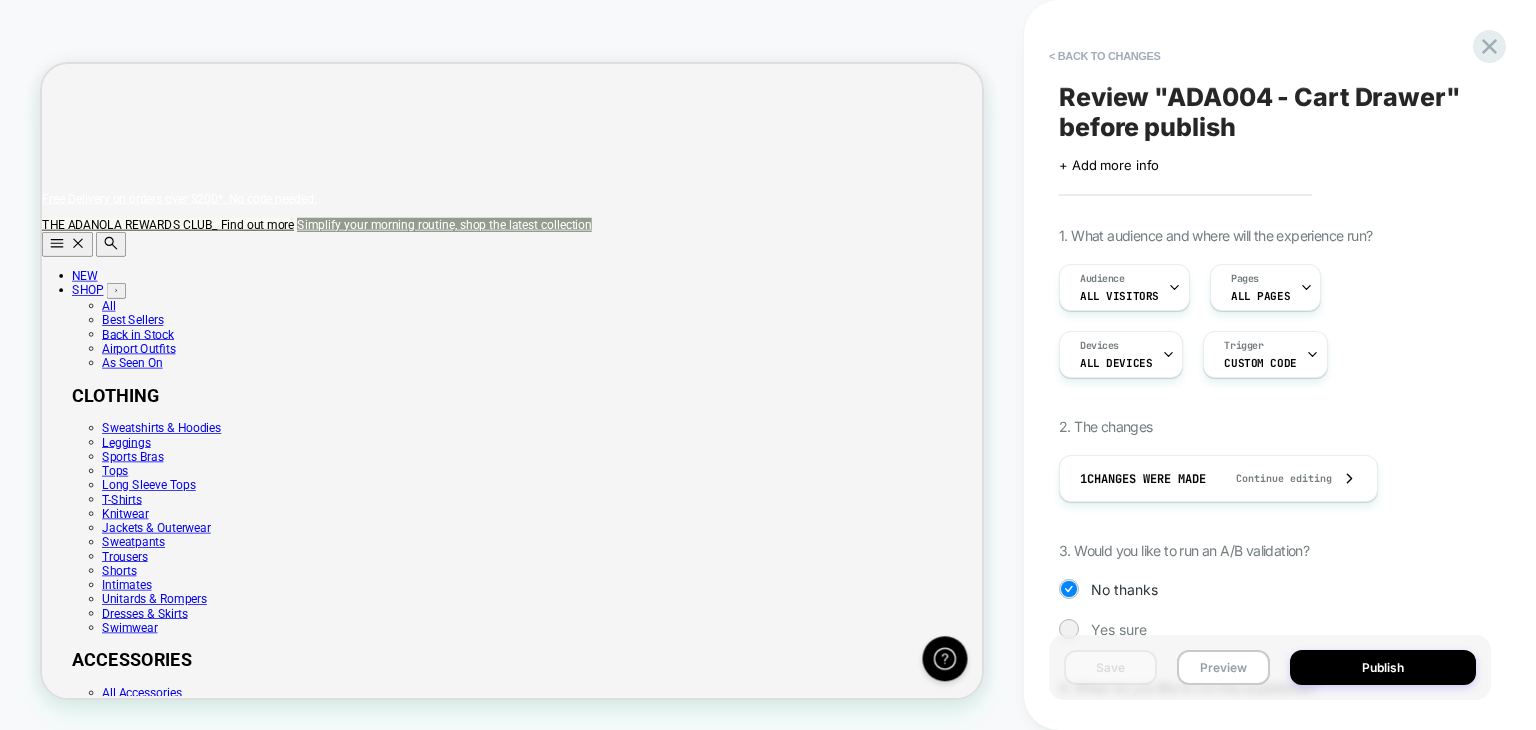 scroll, scrollTop: 0, scrollLeft: 1255, axis: horizontal 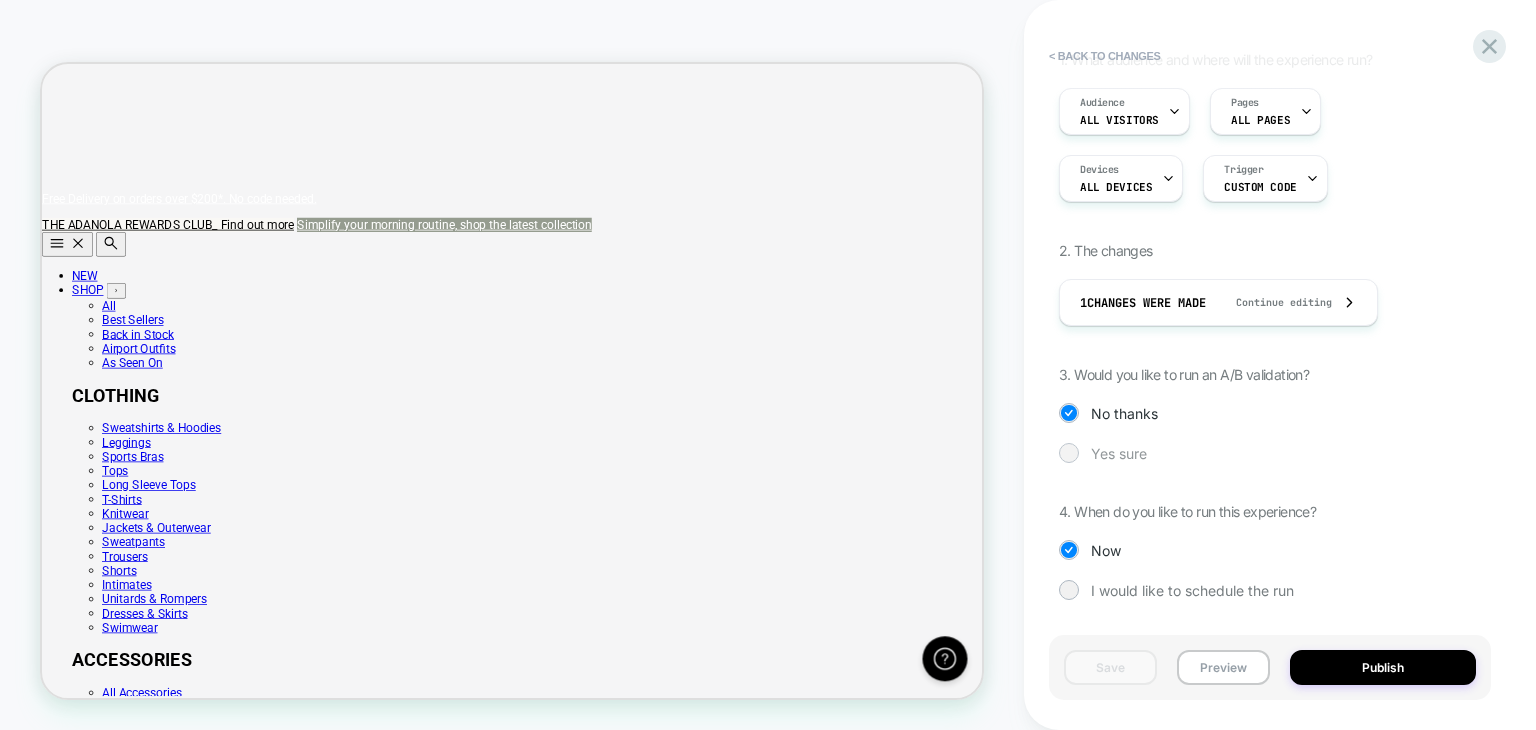 click on "Yes sure" at bounding box center (1119, 453) 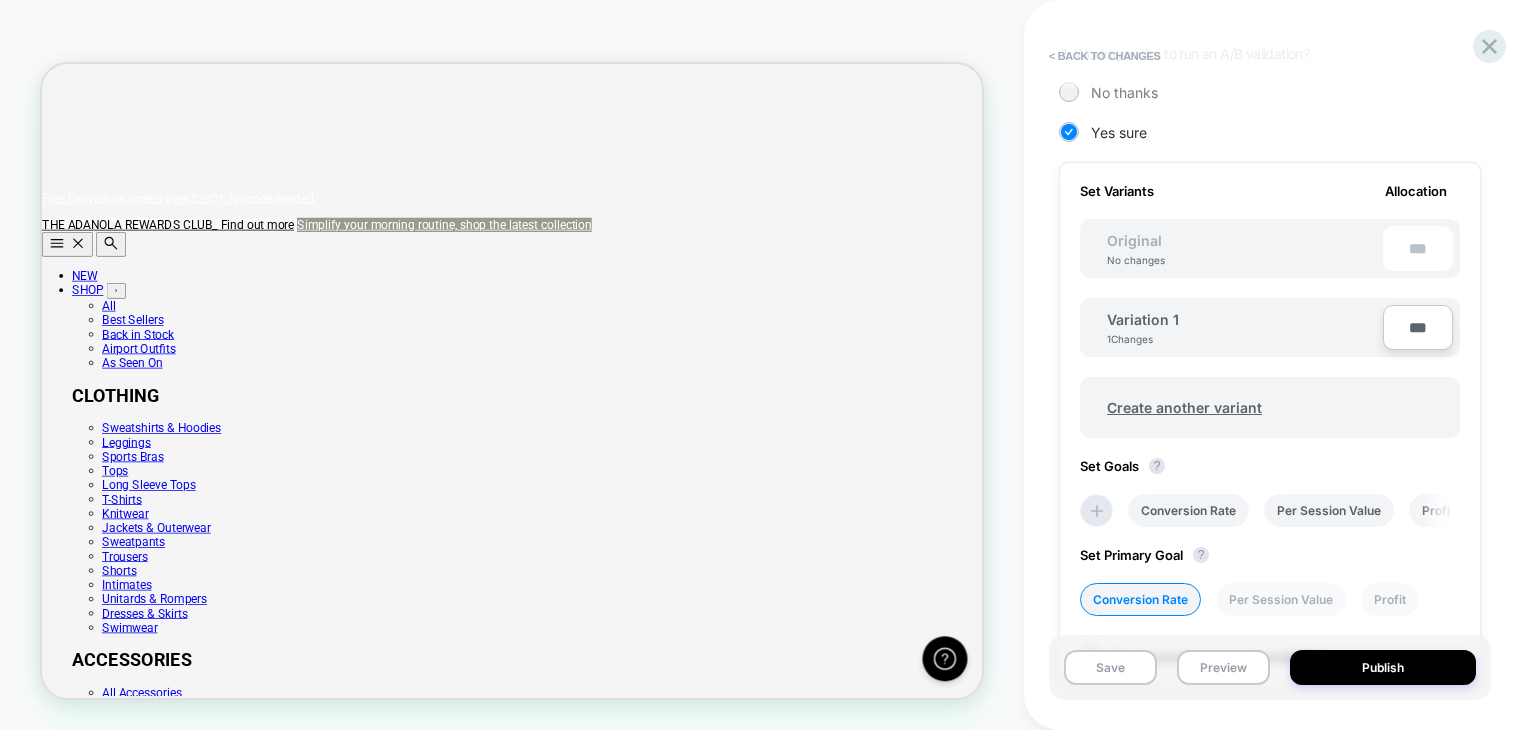 scroll, scrollTop: 679, scrollLeft: 0, axis: vertical 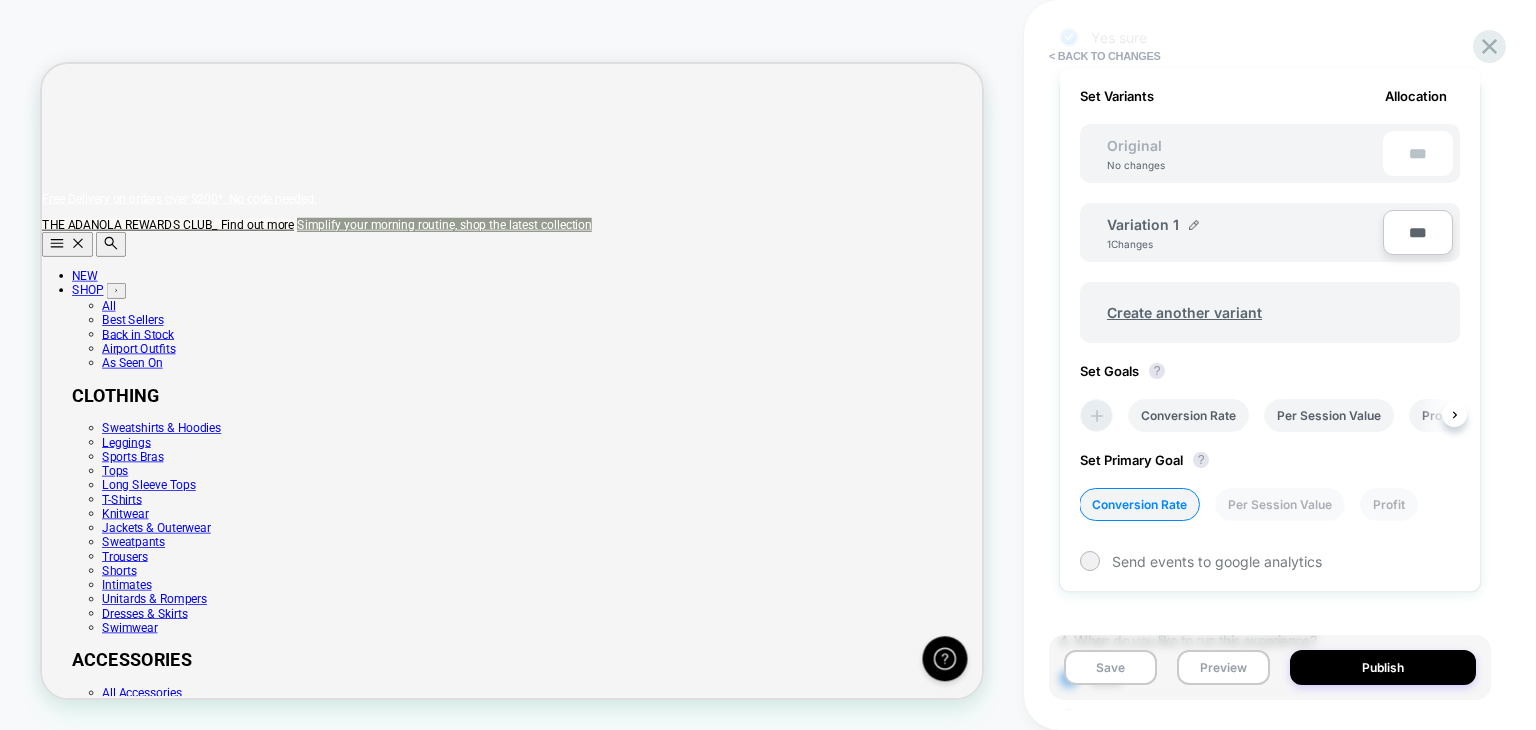 click 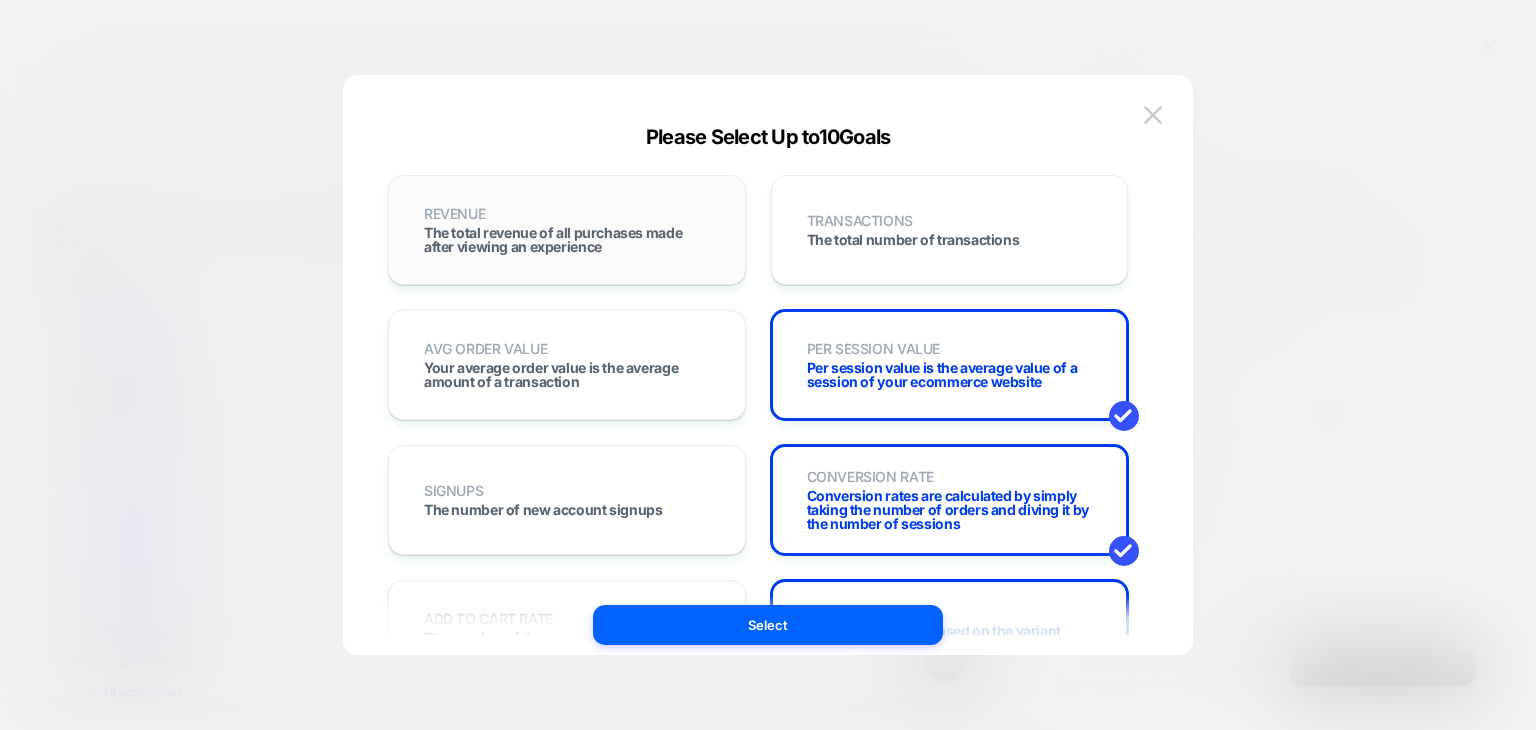 click on "REVENUE The total revenue of all purchases made after viewing an experience" at bounding box center [567, 230] 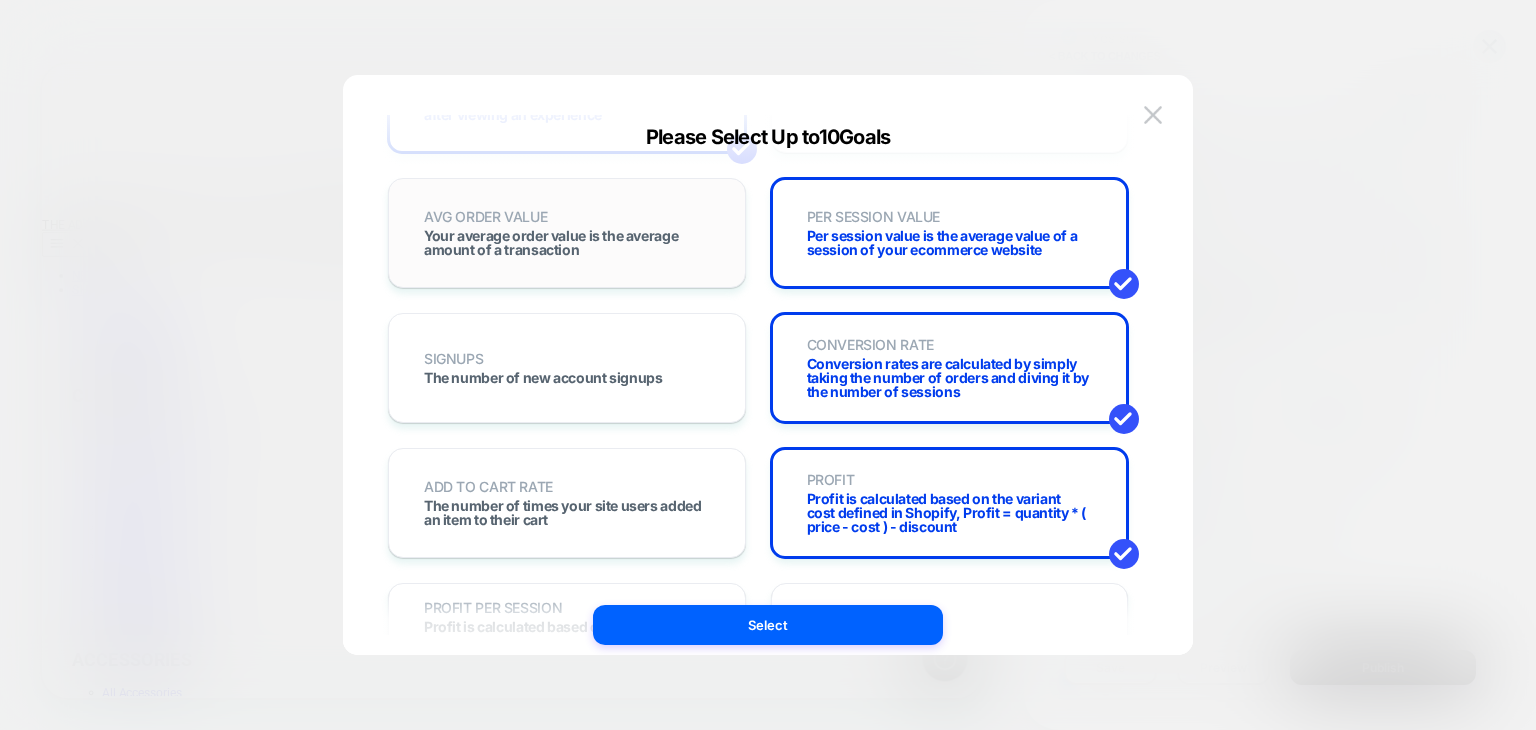 click on "Your average order value is the average amount of a transaction" at bounding box center [567, 243] 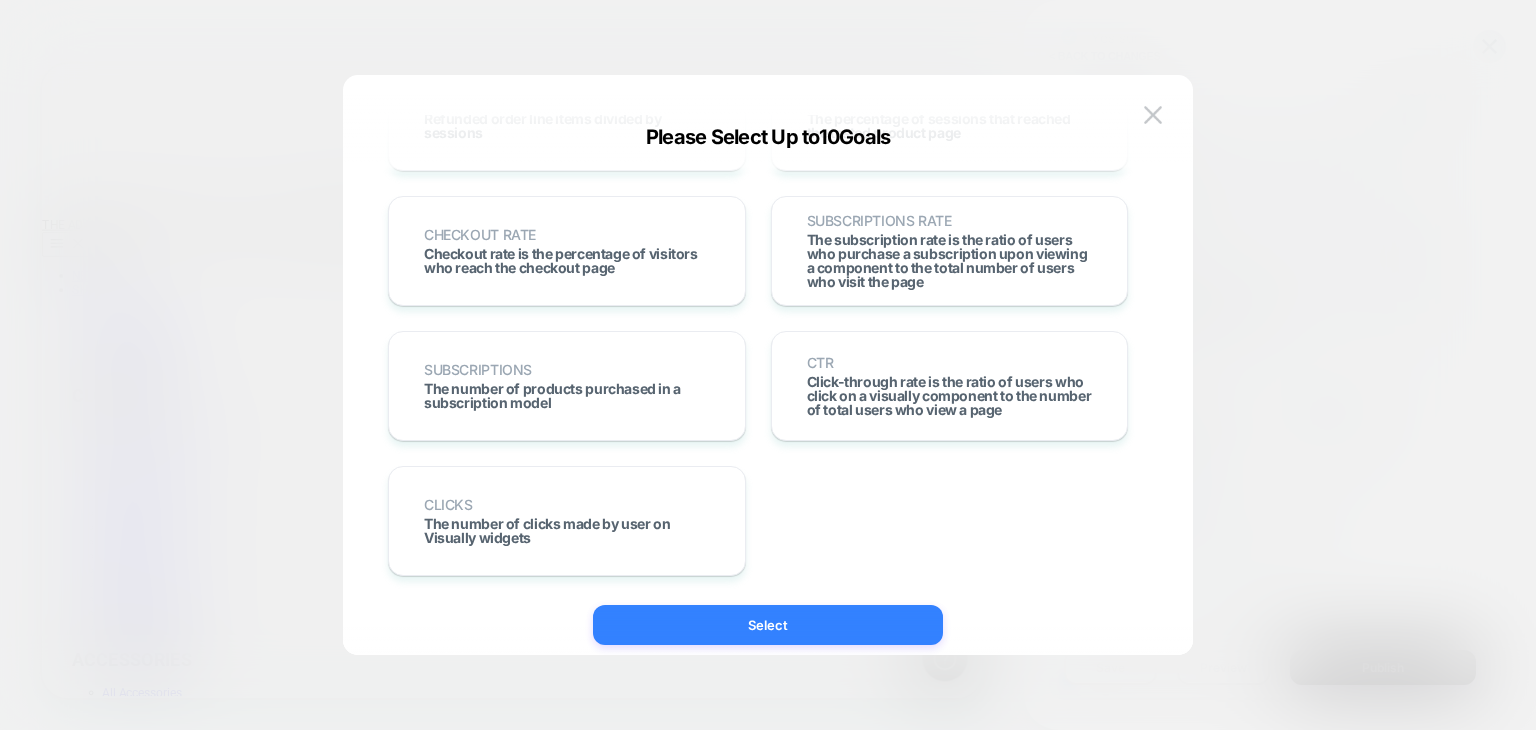 drag, startPoint x: 701, startPoint y: 613, endPoint x: 878, endPoint y: 735, distance: 214.97209 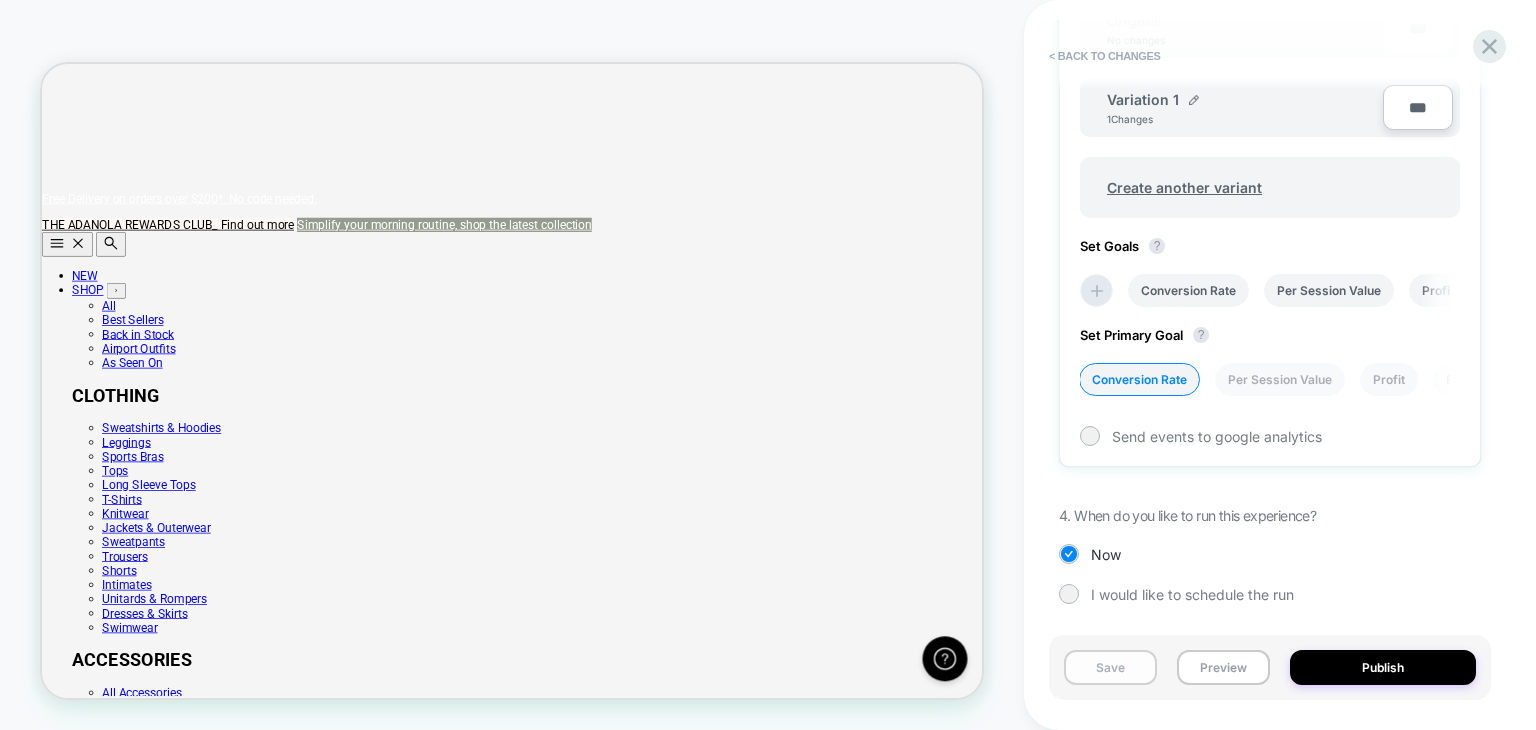 click on "Save" at bounding box center (1110, 667) 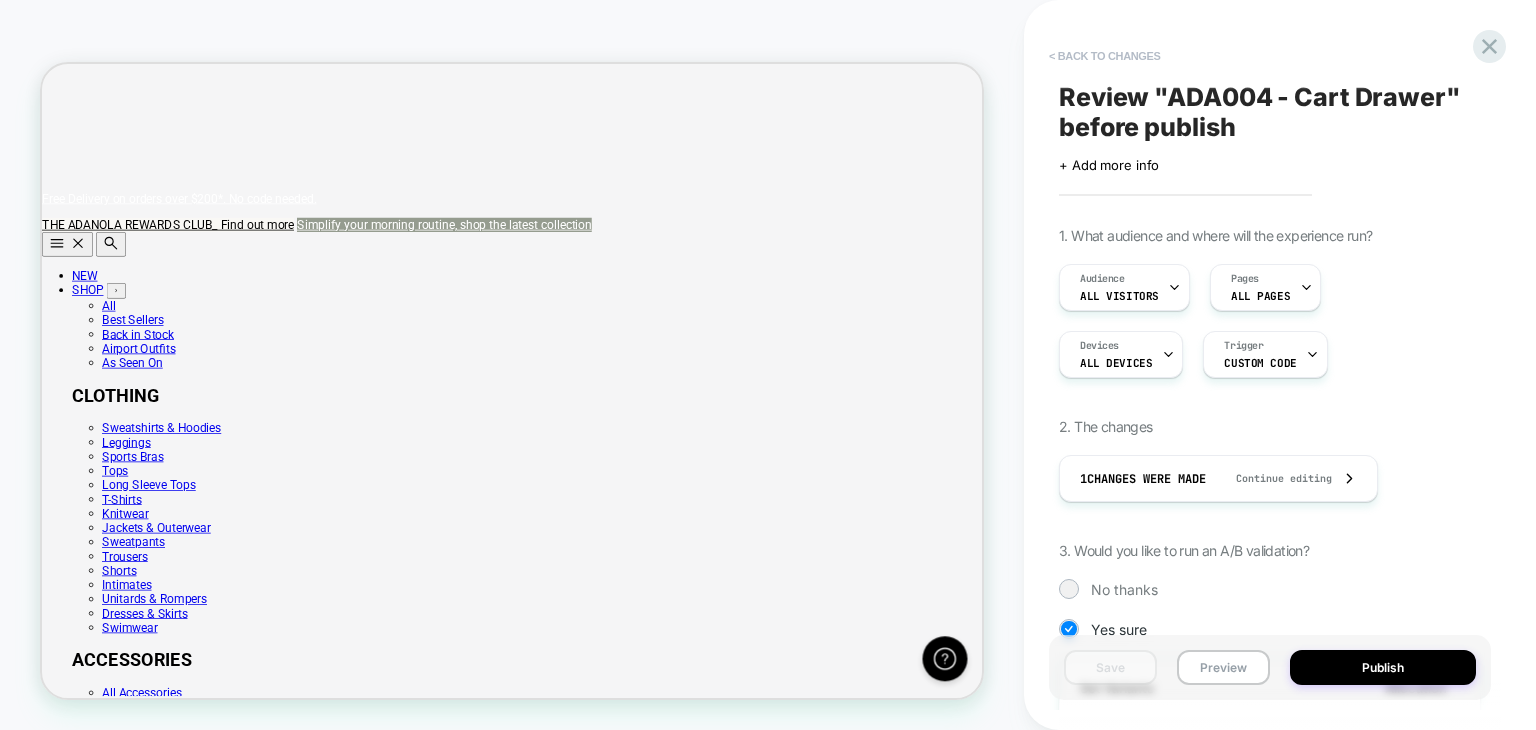 click on "< Back to changes" at bounding box center (1105, 56) 